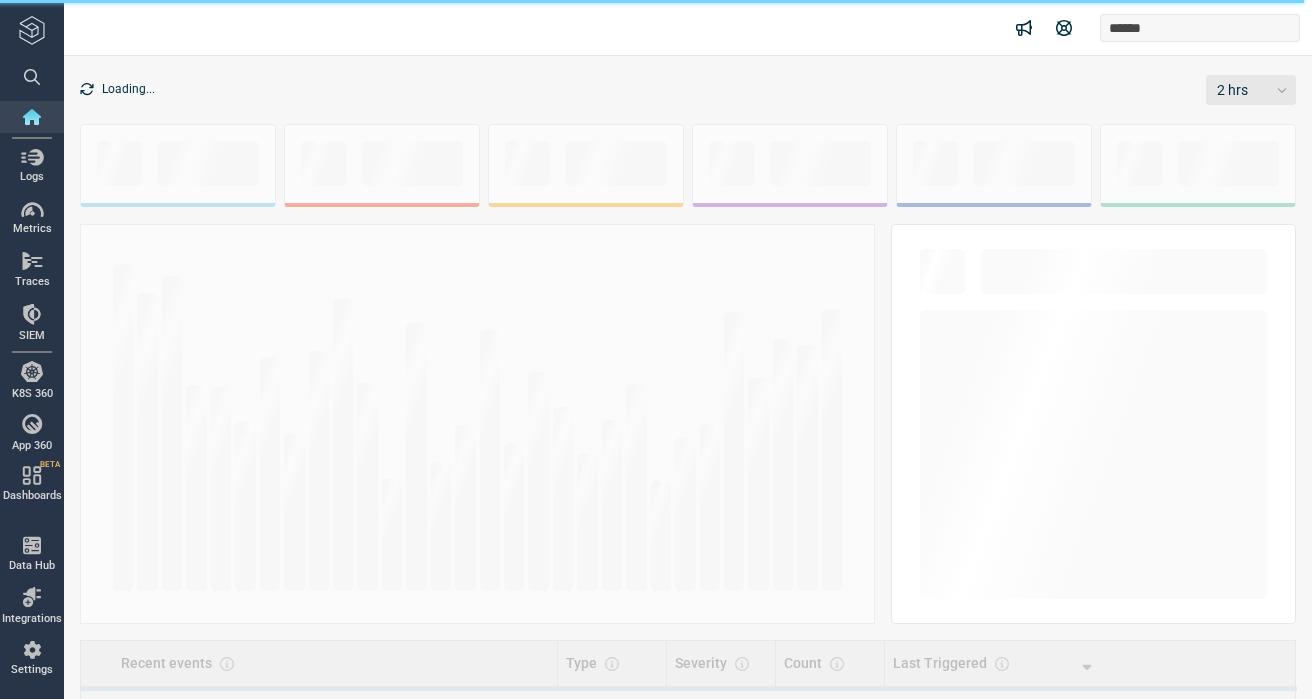 scroll, scrollTop: 0, scrollLeft: 0, axis: both 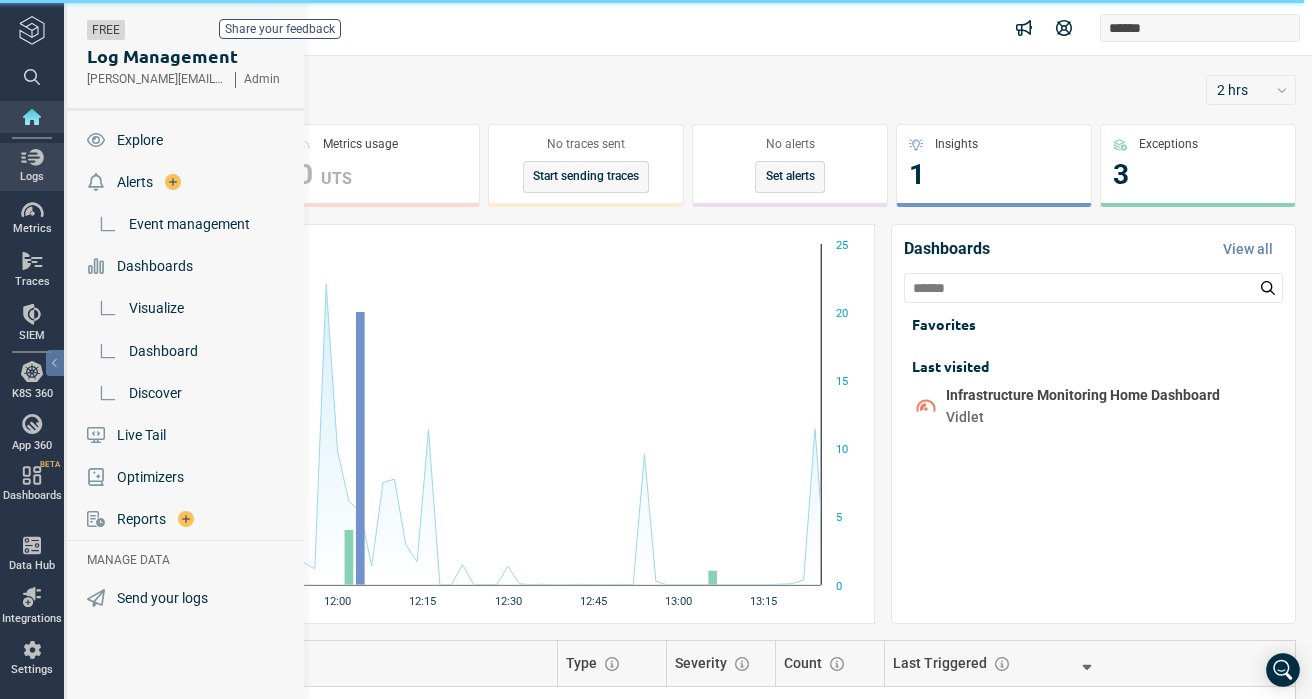 click at bounding box center [32, 157] 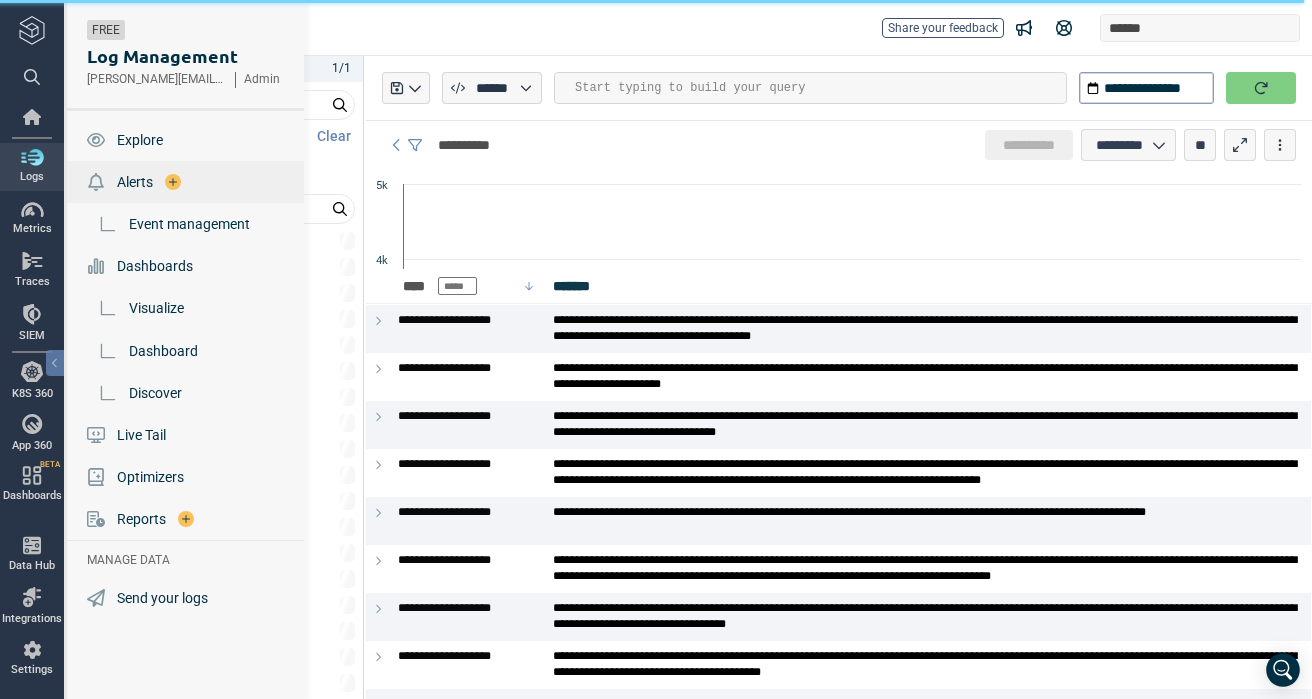 type on "*" 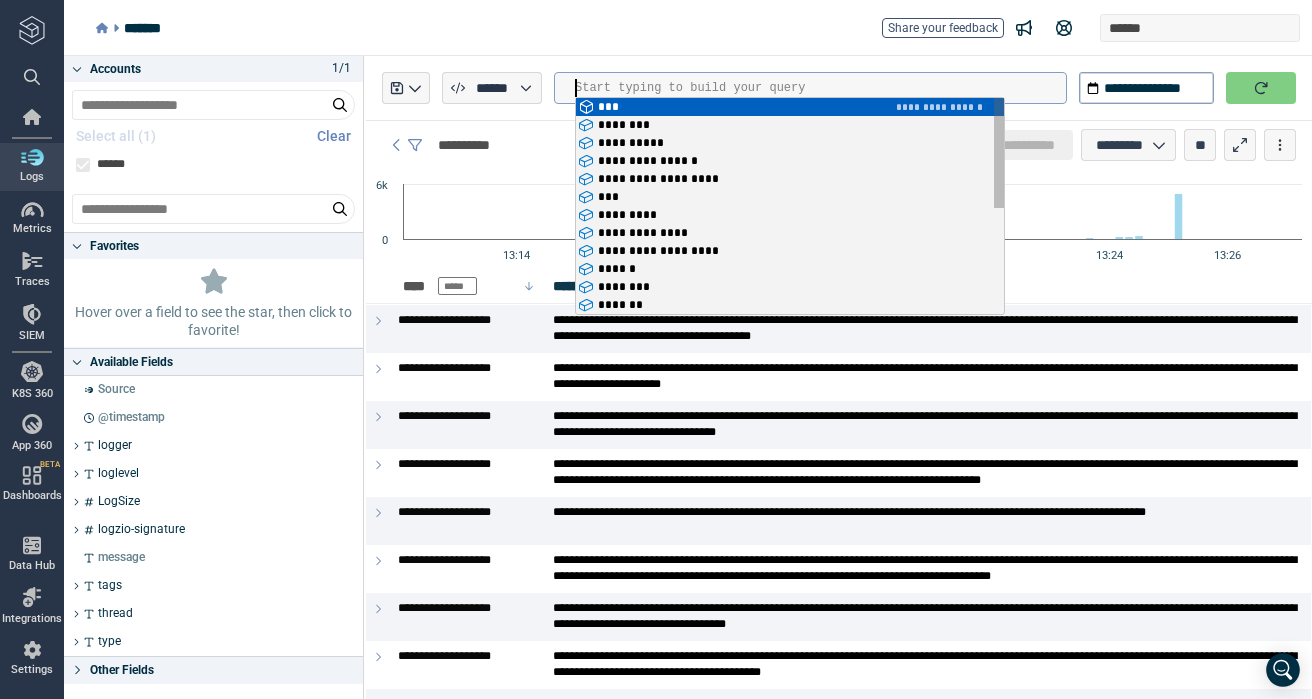 click at bounding box center [820, 88] 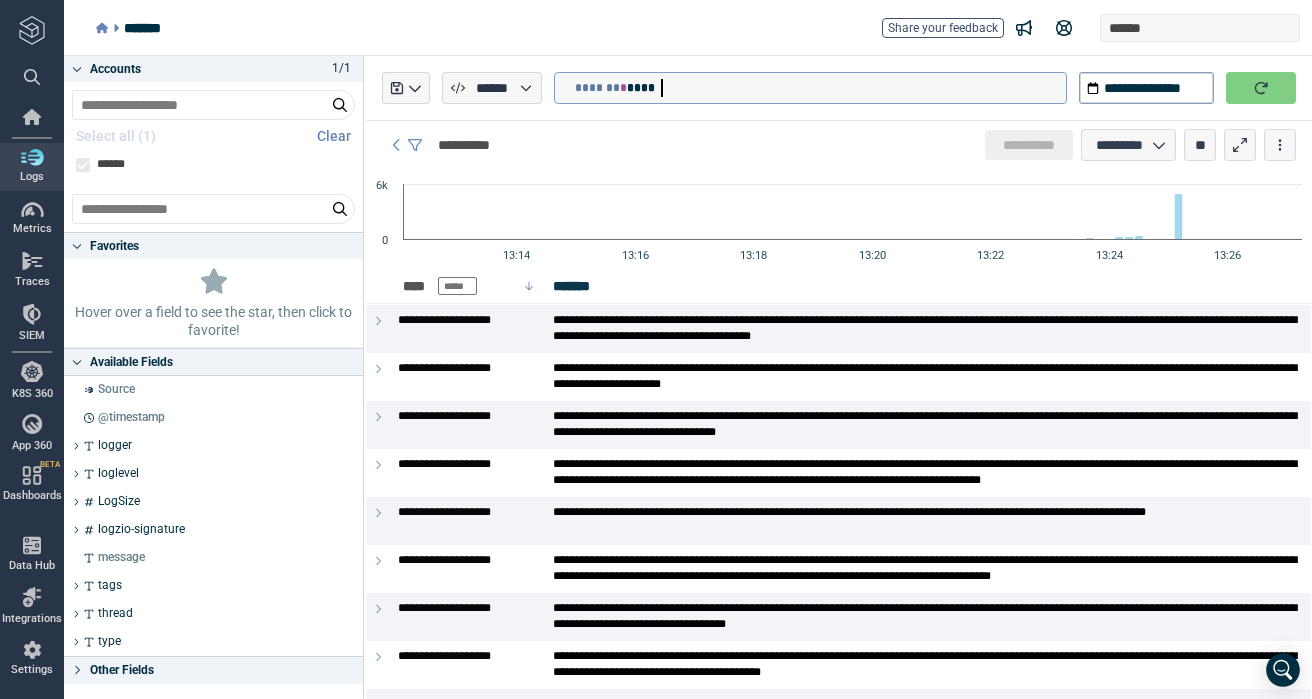 type on "**********" 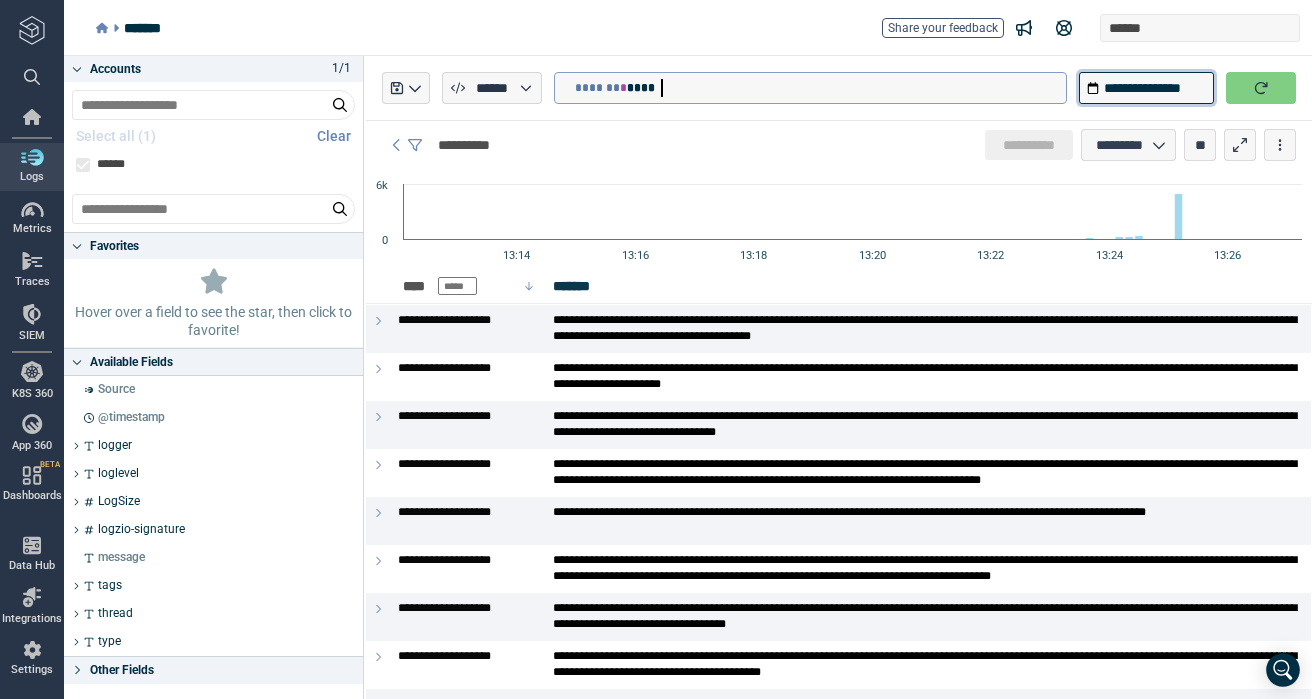 click on "**********" at bounding box center (1146, 88) 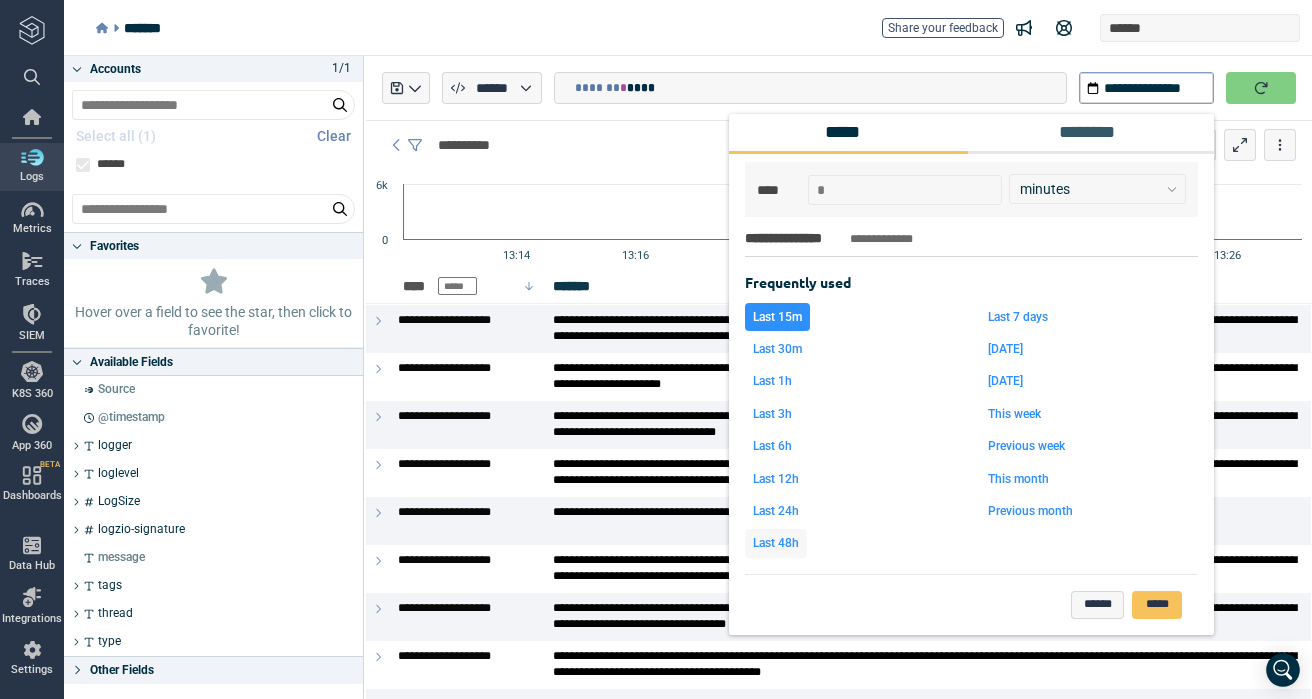 click on "Last 48h" at bounding box center (776, 543) 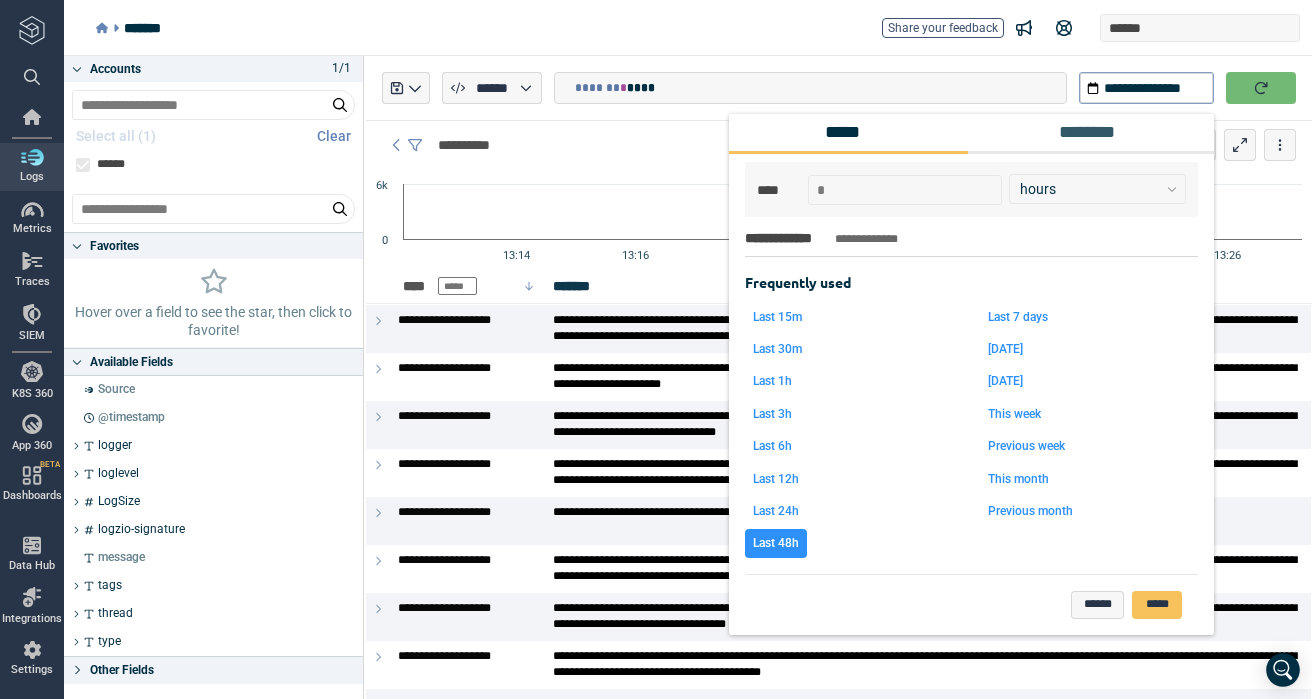 click 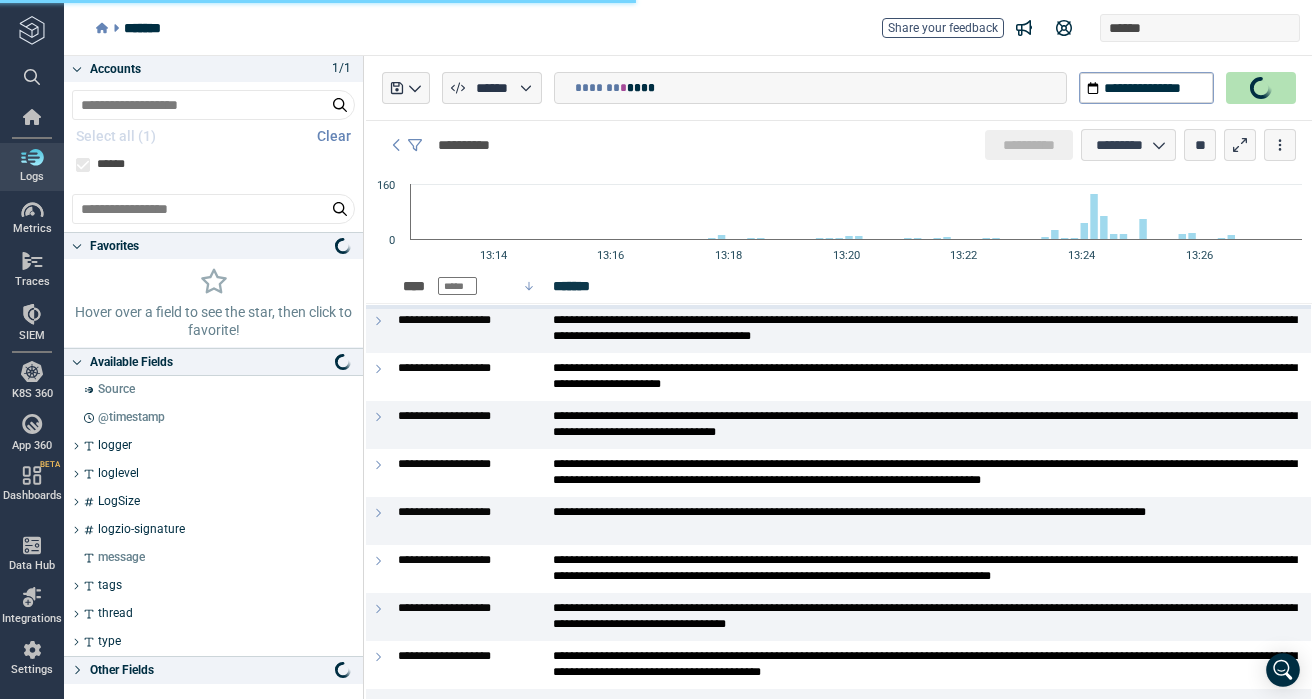 type on "*" 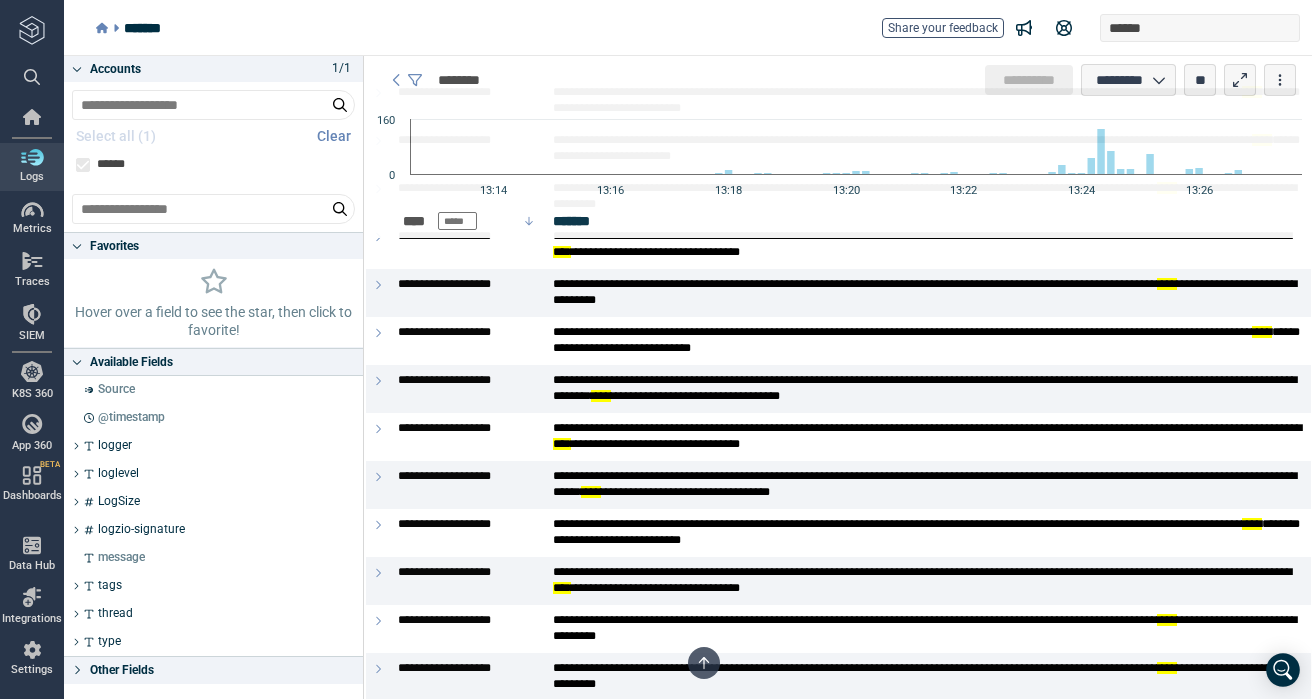 scroll, scrollTop: 0, scrollLeft: 0, axis: both 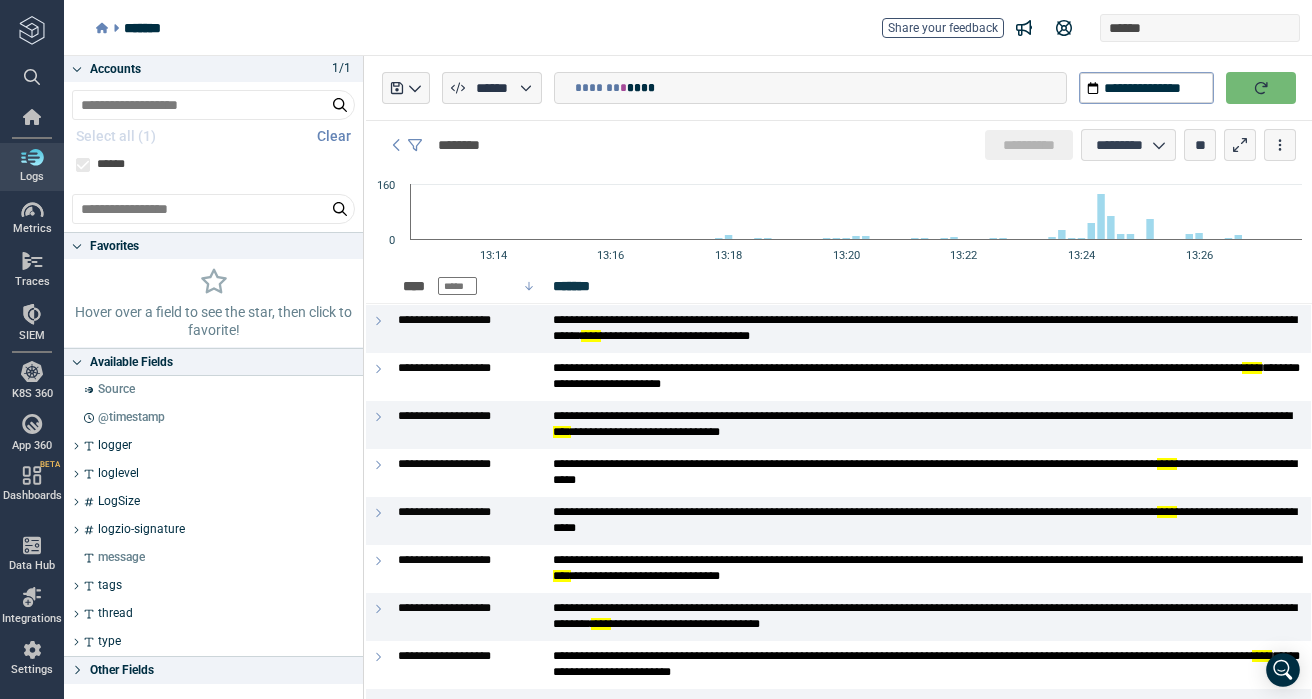 click on "******* * ****" at bounding box center [820, 88] 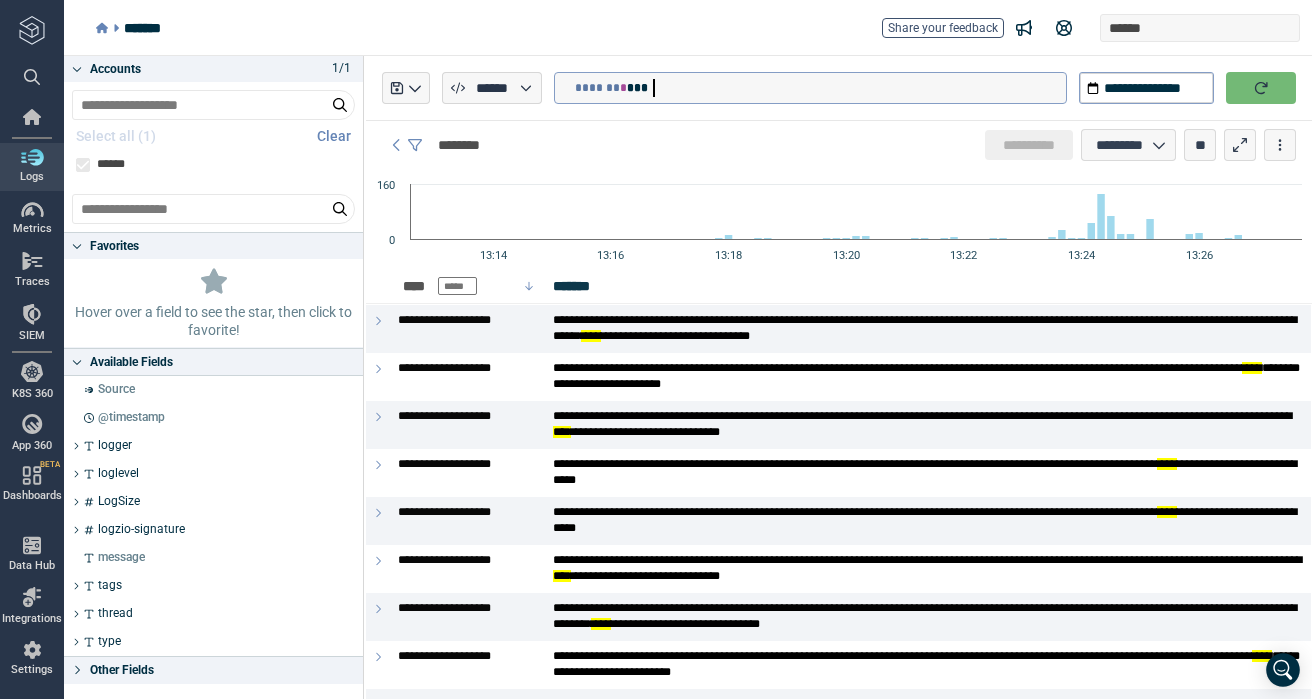 type on "**********" 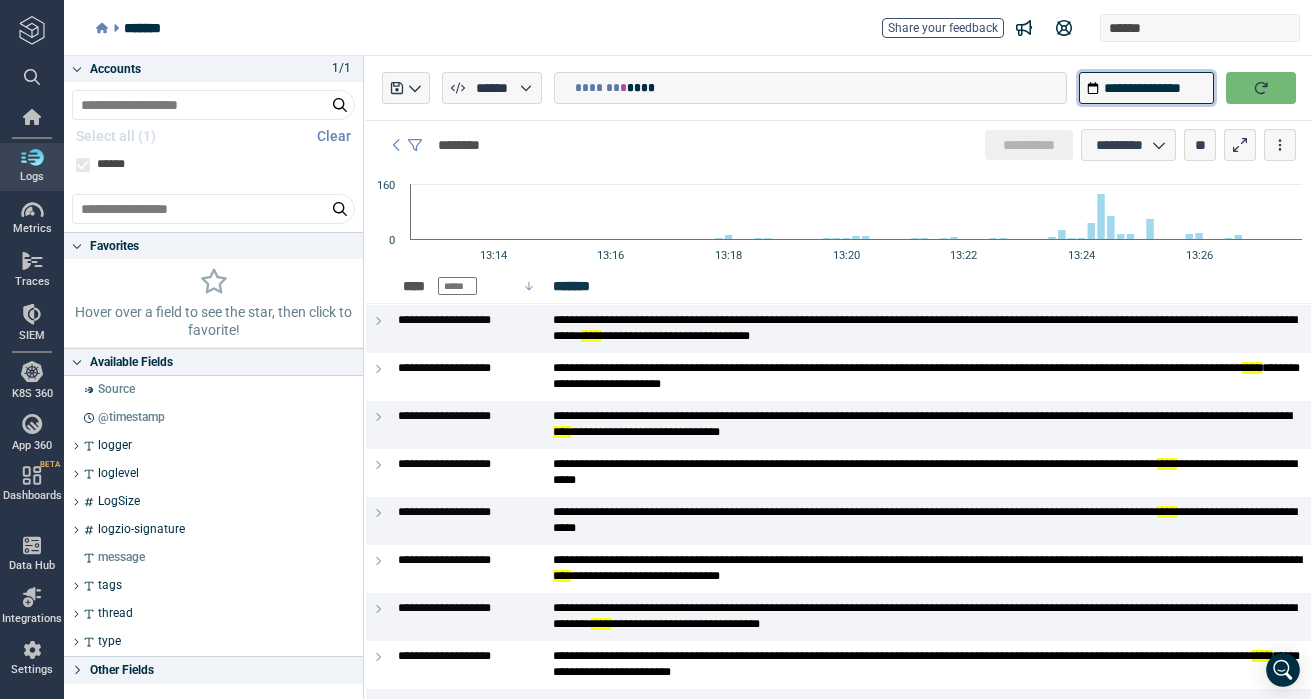 click on "**********" at bounding box center (1146, 88) 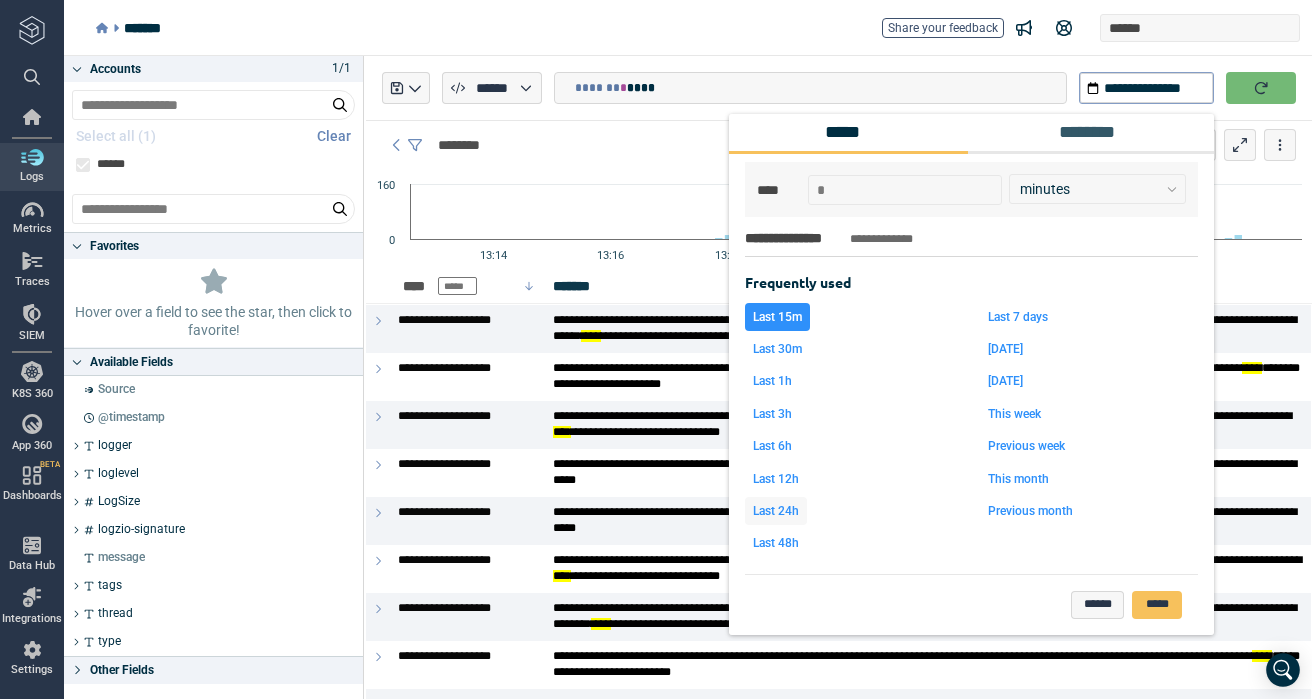 click on "Last 24h" at bounding box center [776, 511] 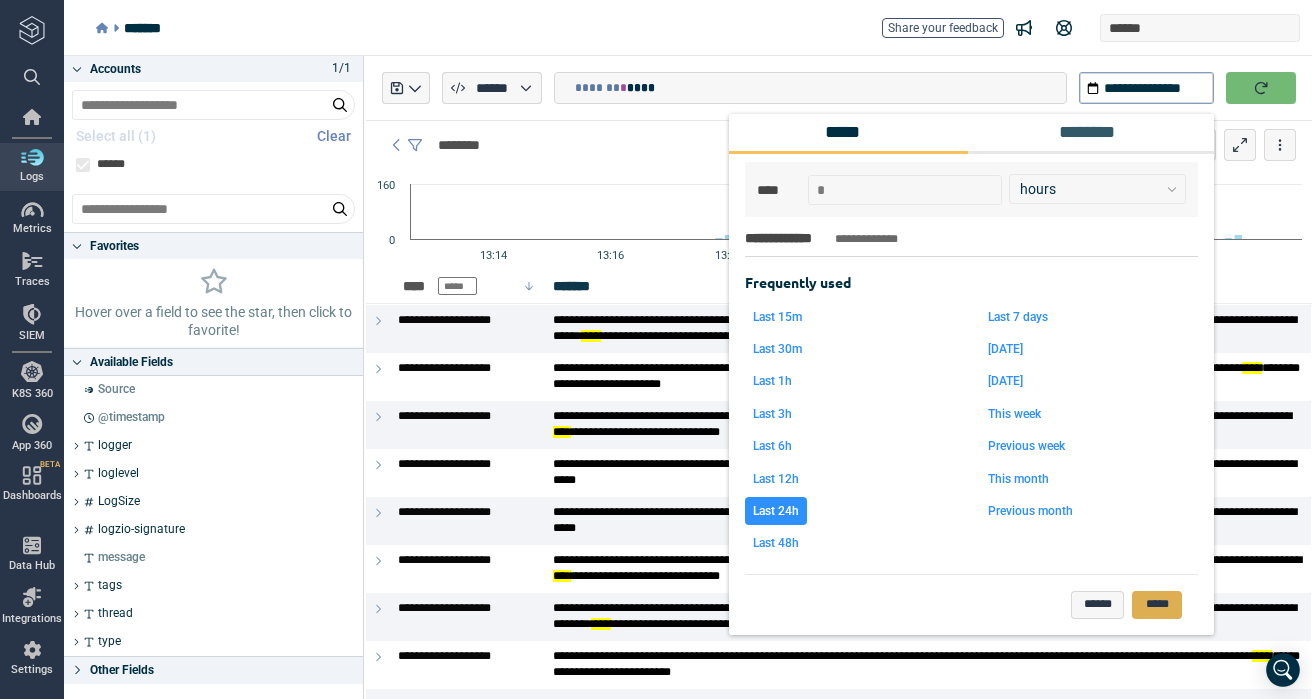 click on "*****" at bounding box center [1157, 605] 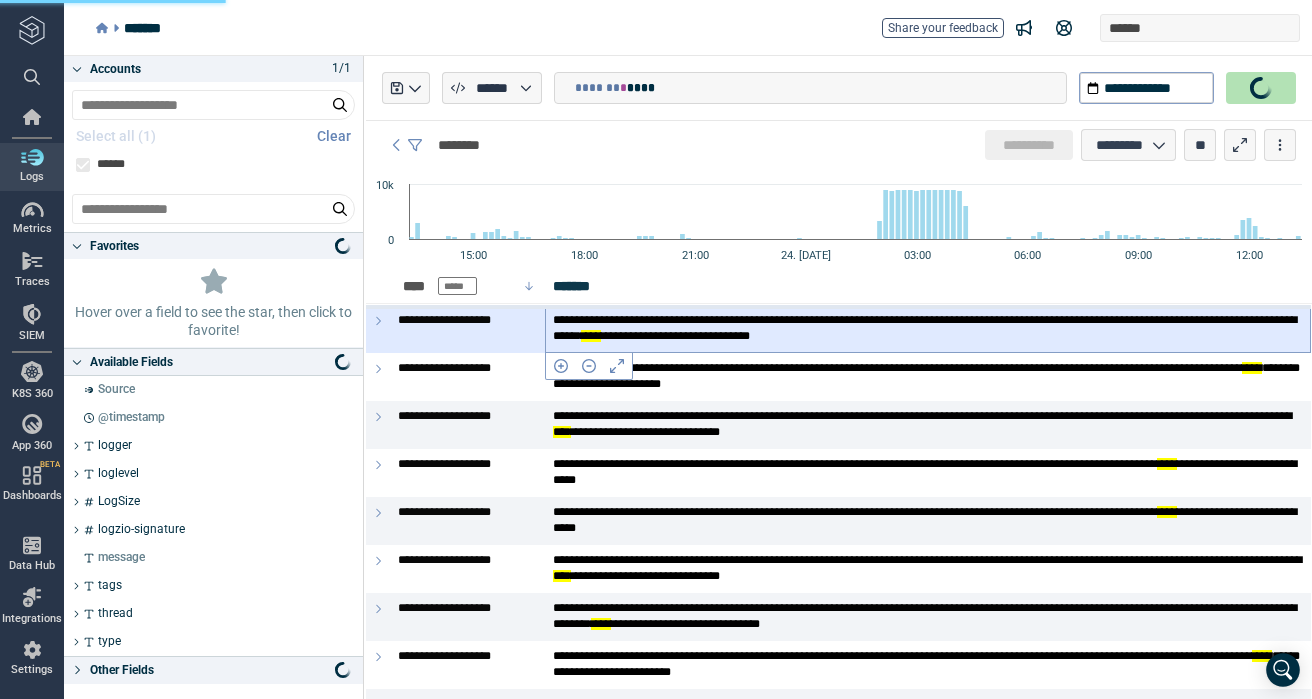 type on "*" 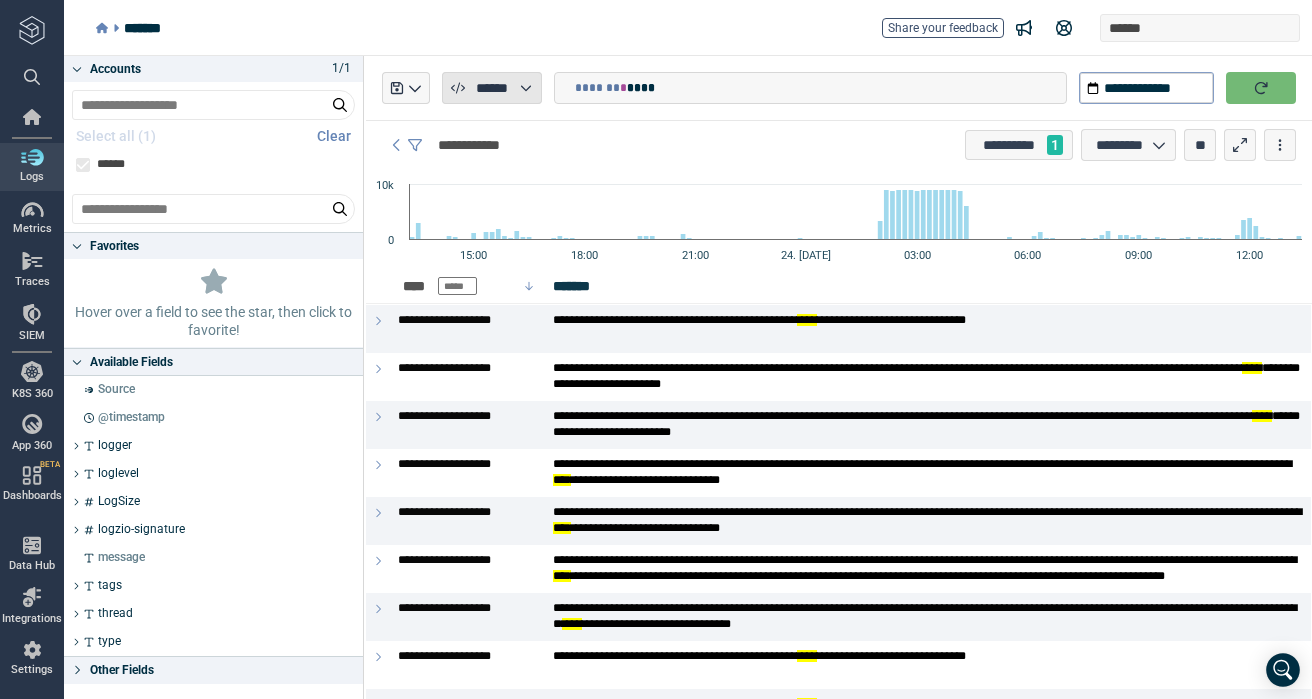 click on "******" at bounding box center [491, 88] 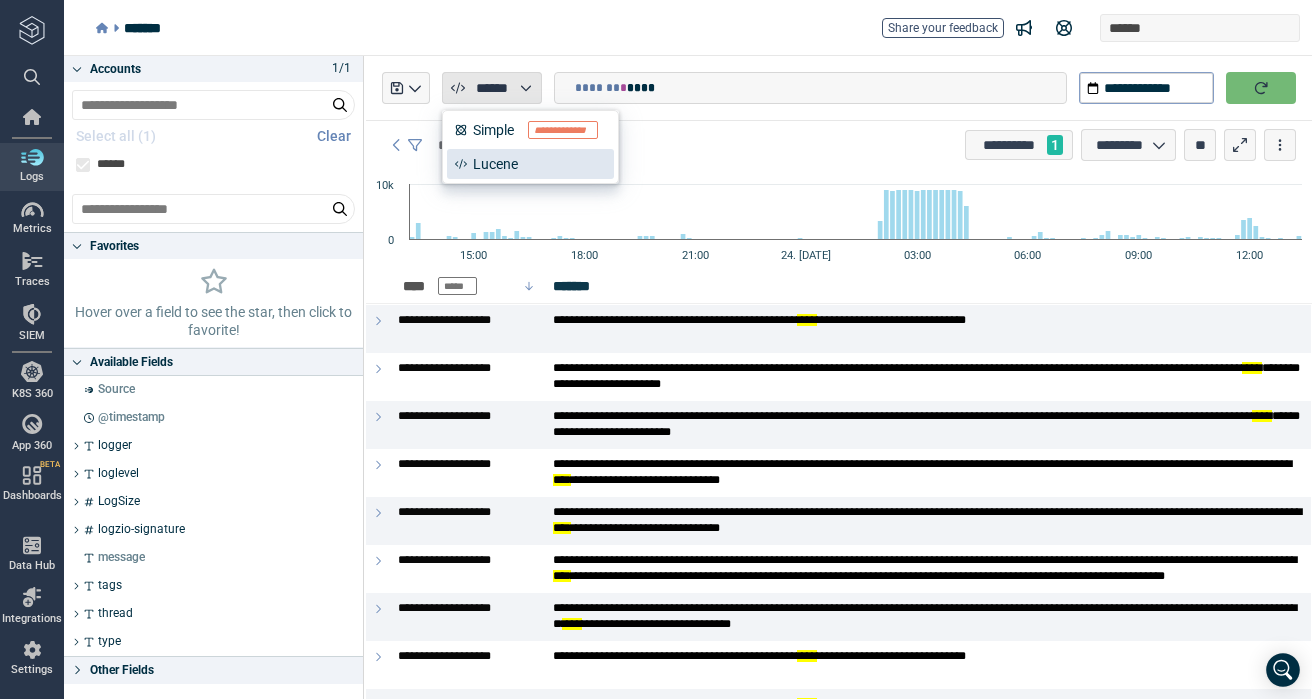 click on "******" at bounding box center [491, 88] 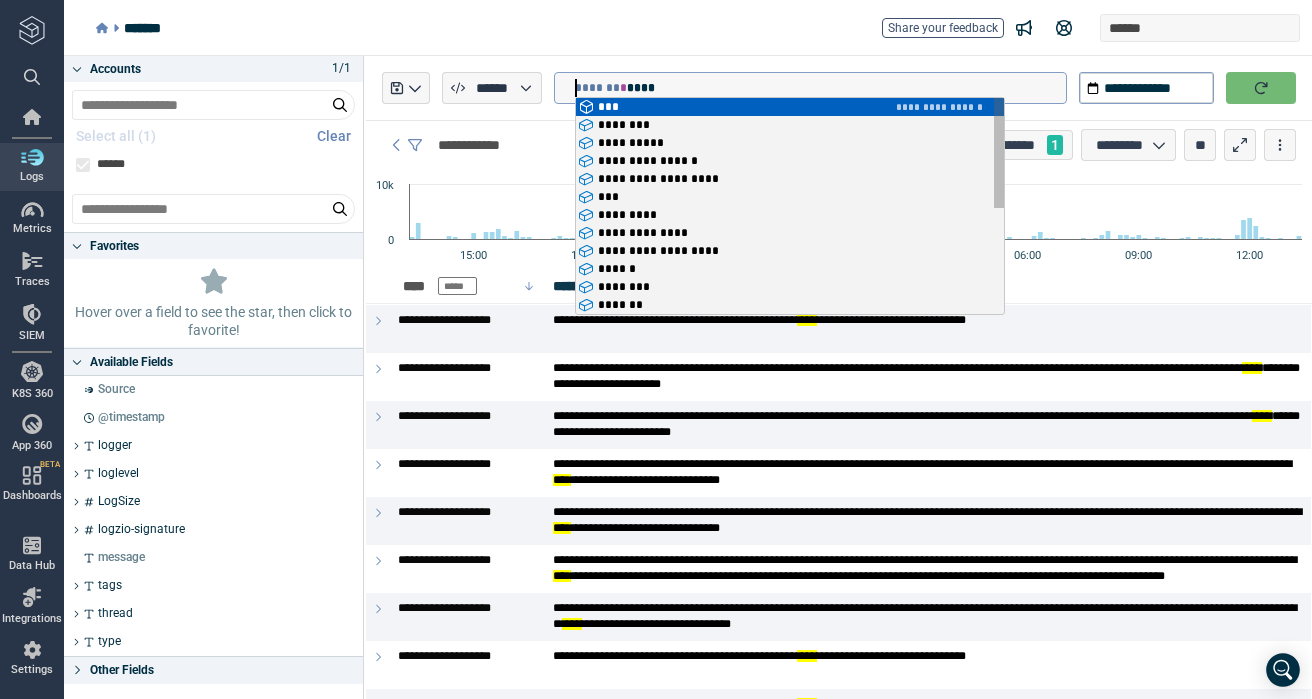 click on "******* * ****" at bounding box center (820, 88) 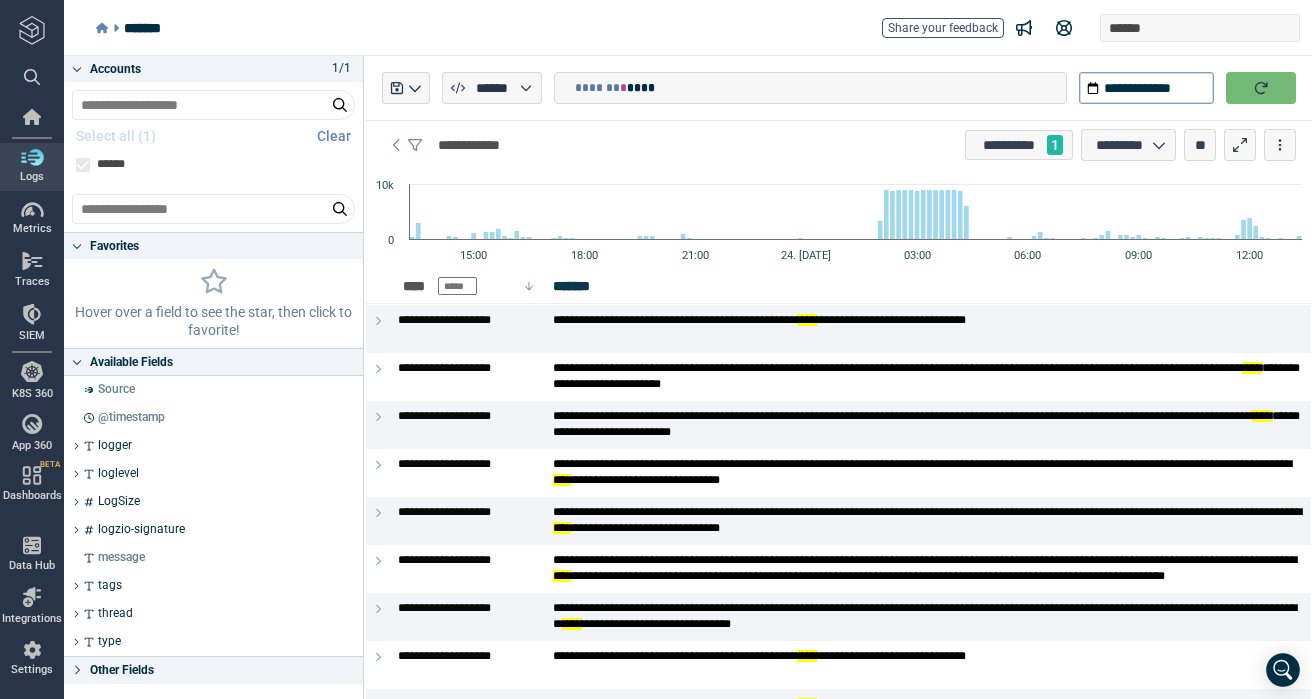 click on "******* Share your feedback ******" at bounding box center [698, 28] 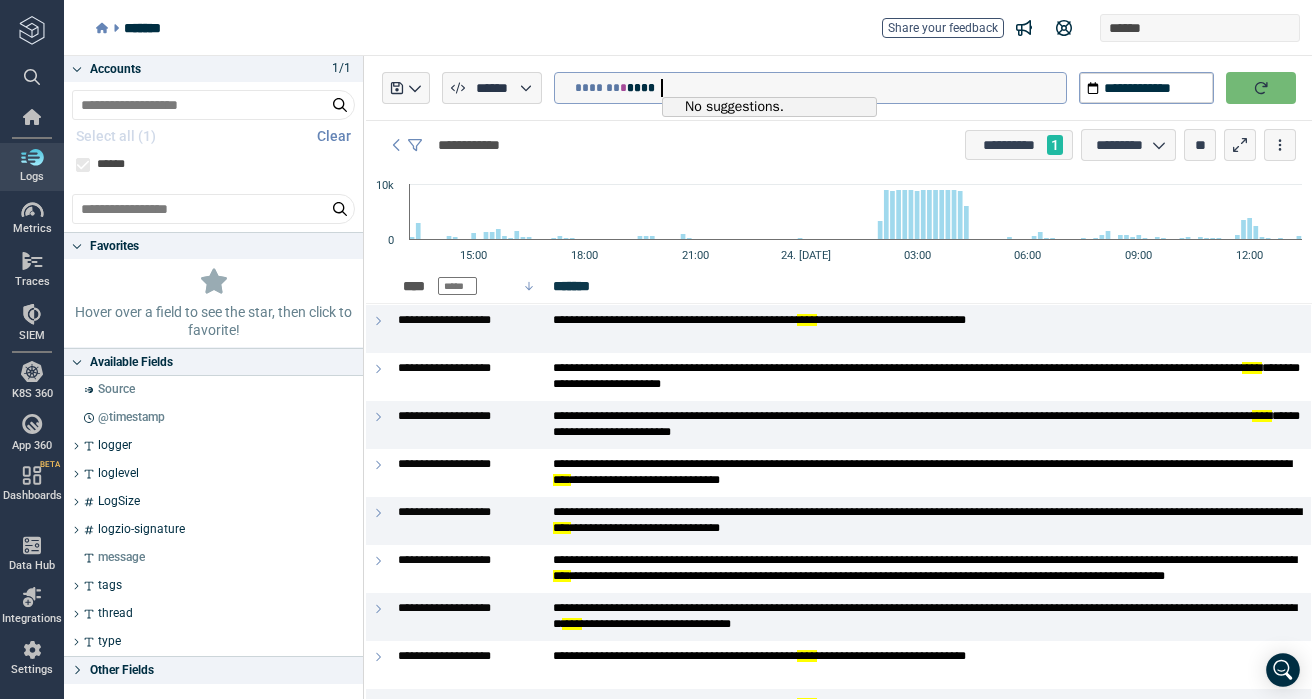 click on "******* * ****" at bounding box center [820, 88] 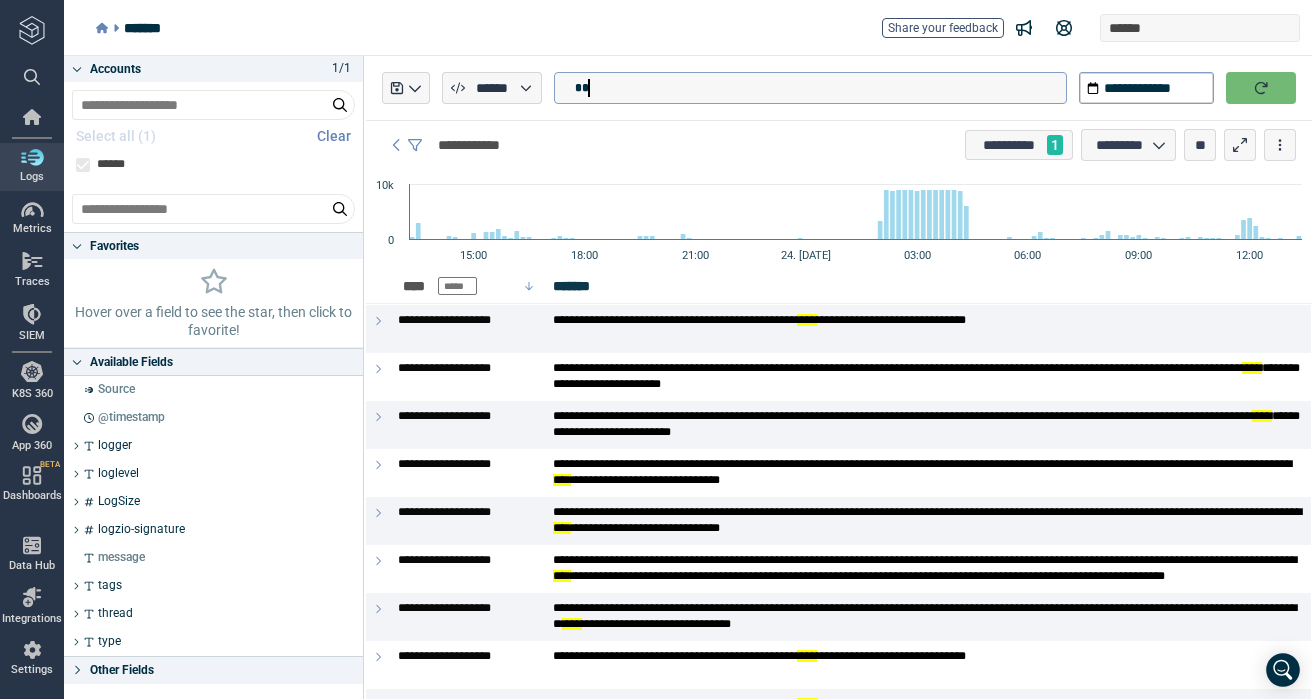 type on "*" 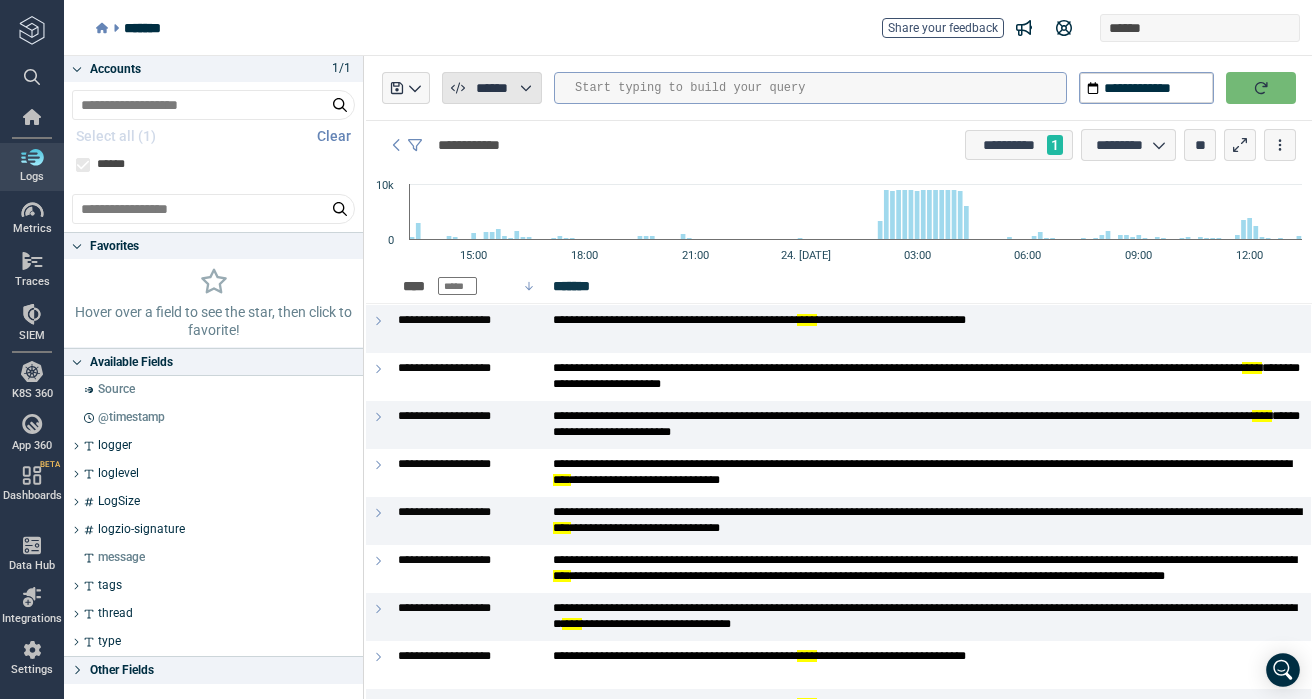 click on "******" at bounding box center (491, 88) 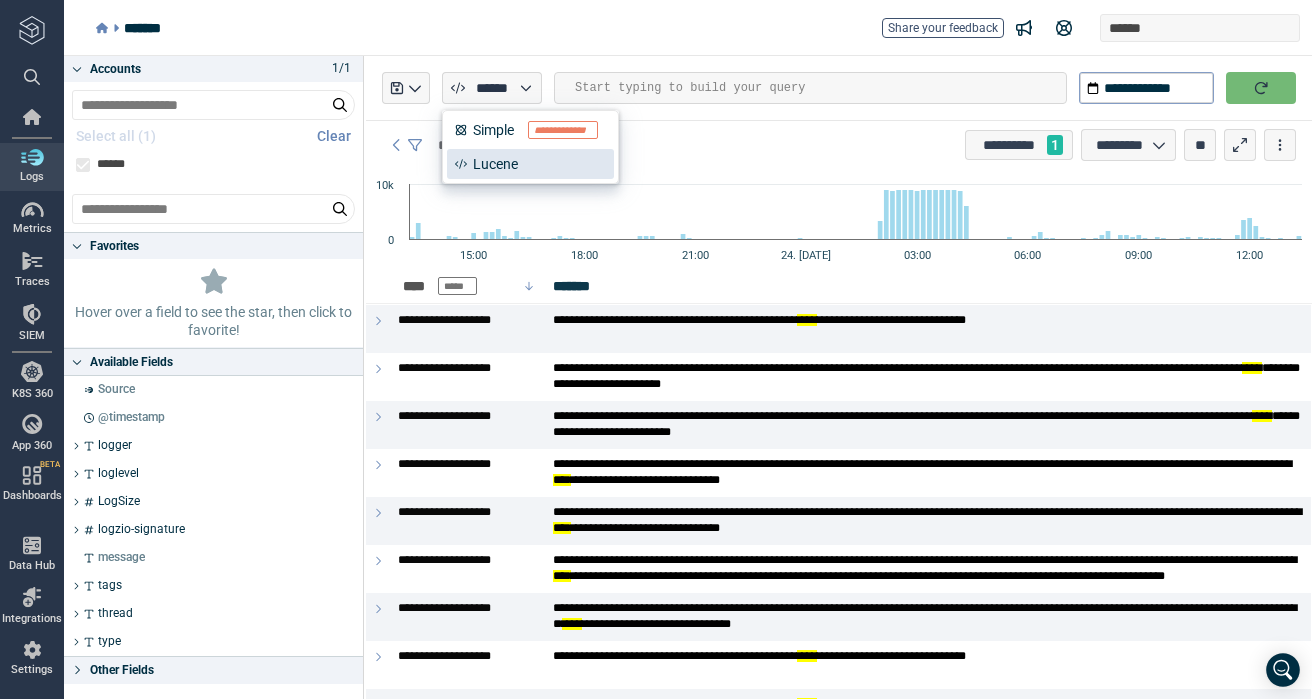 click at bounding box center (820, 88) 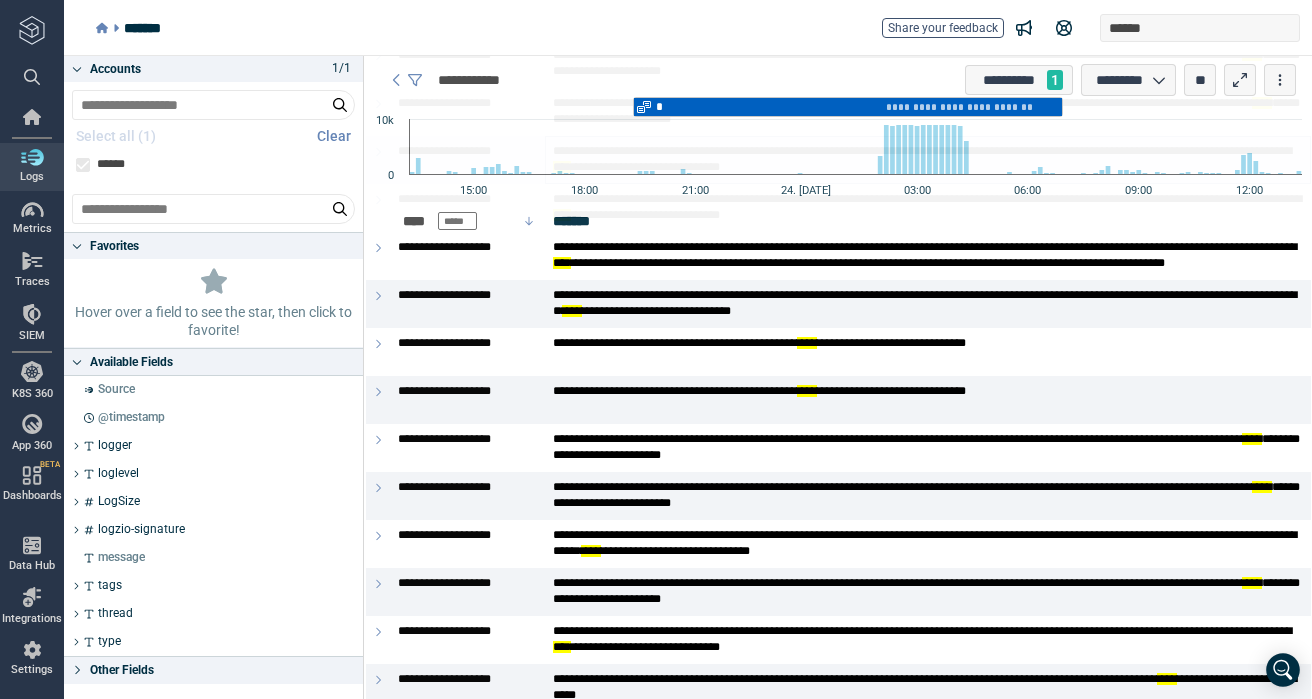 scroll, scrollTop: 0, scrollLeft: 0, axis: both 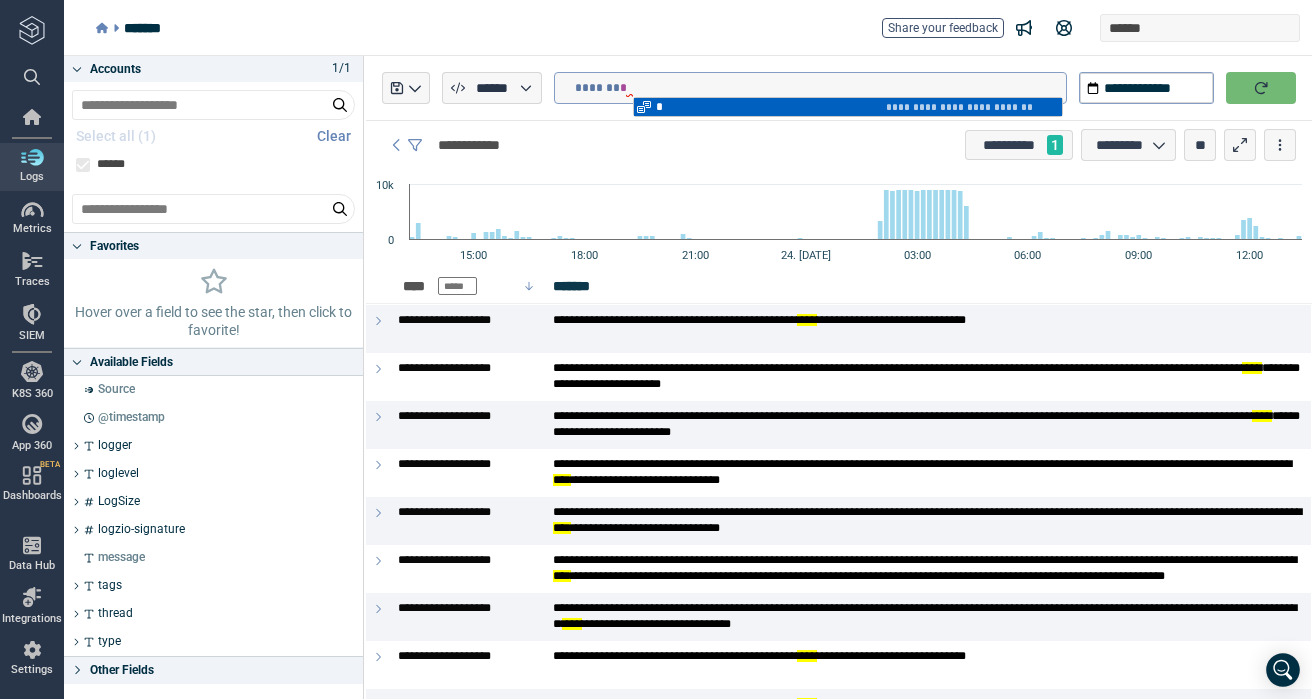 click on "******* *" at bounding box center [820, 88] 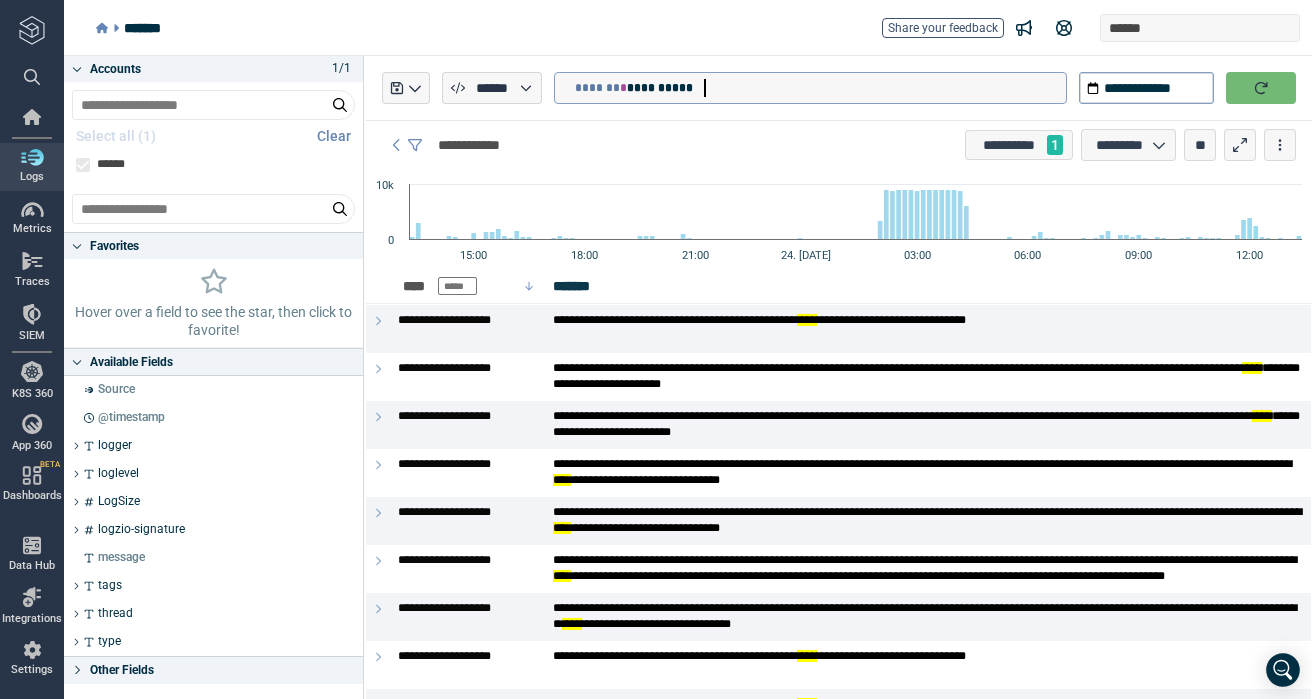 type on "**********" 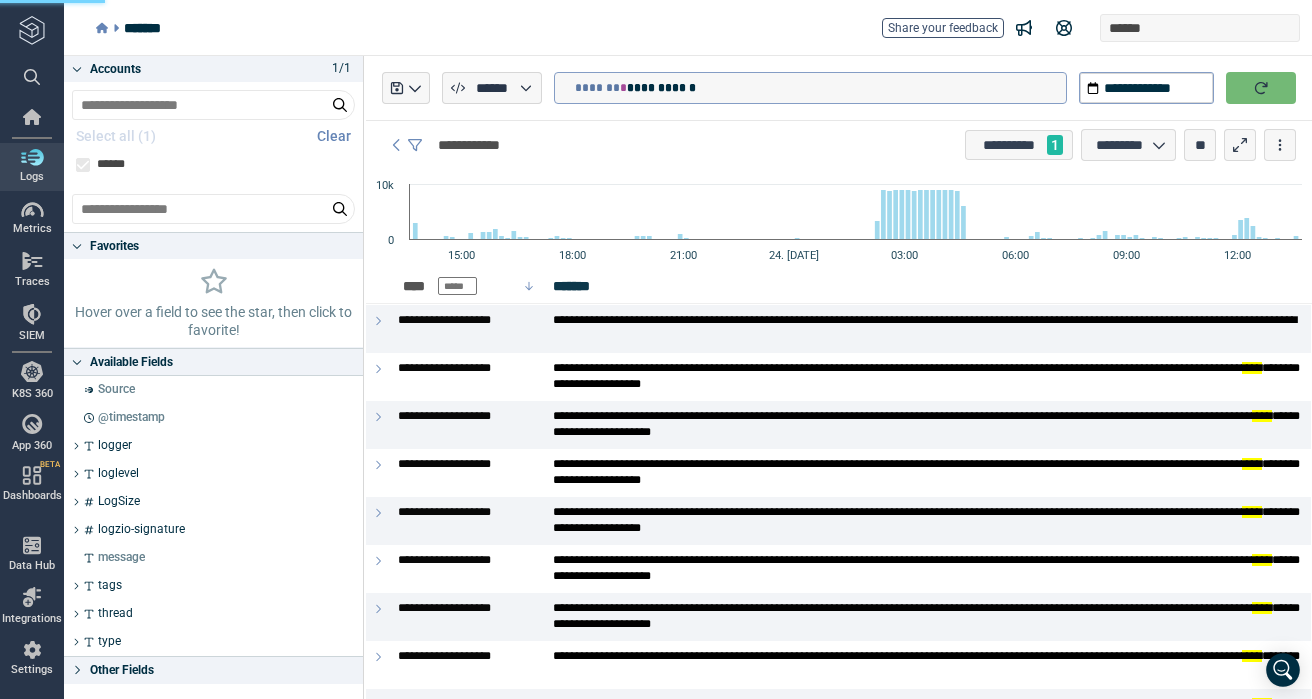 type on "*" 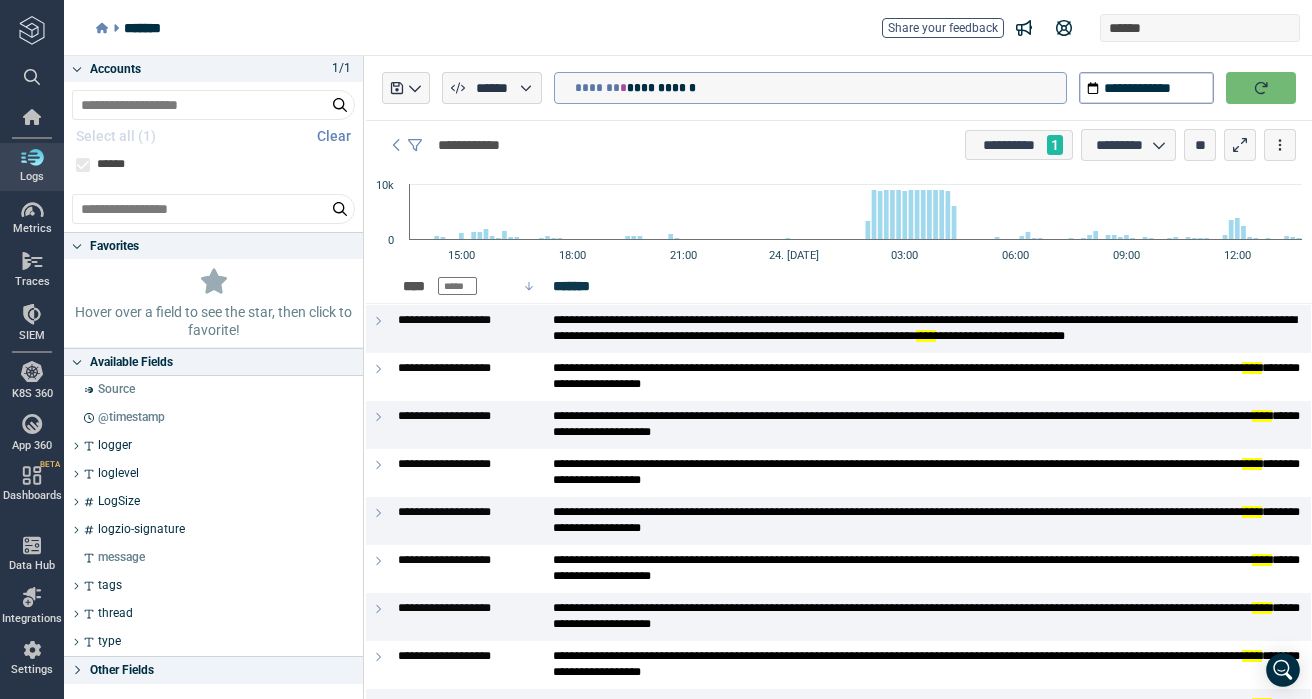 click on "**********" at bounding box center (820, 88) 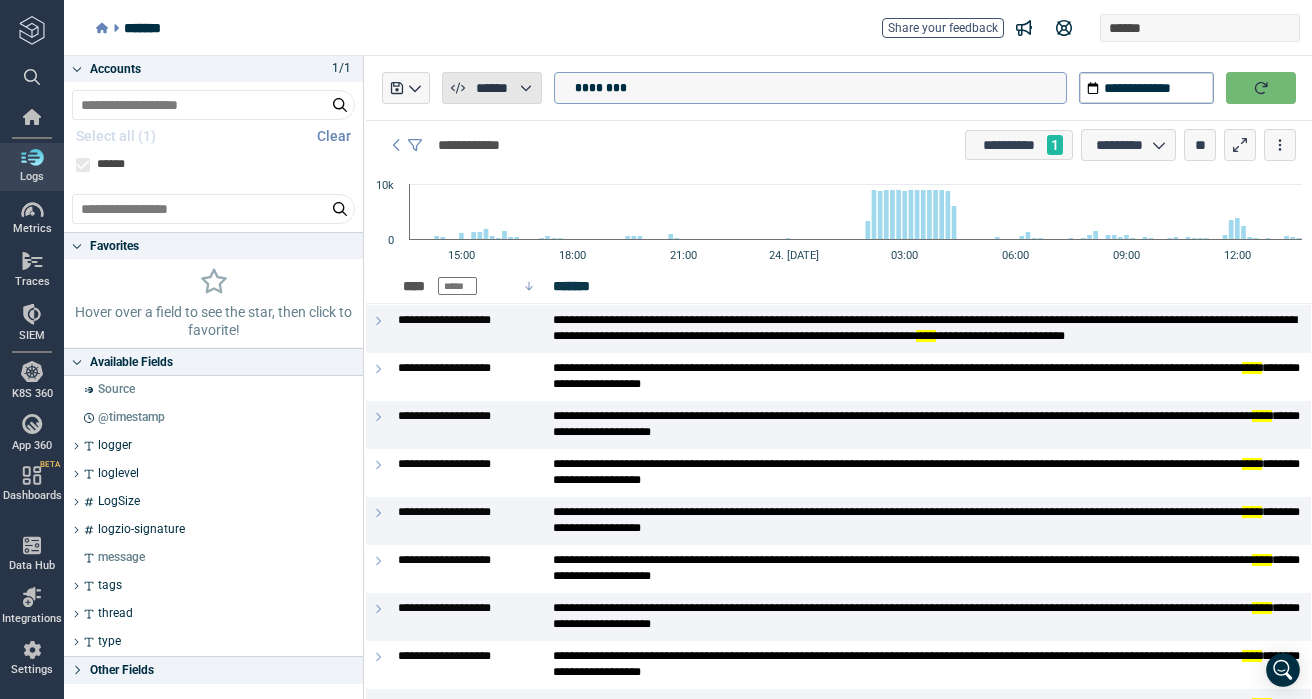type on "********" 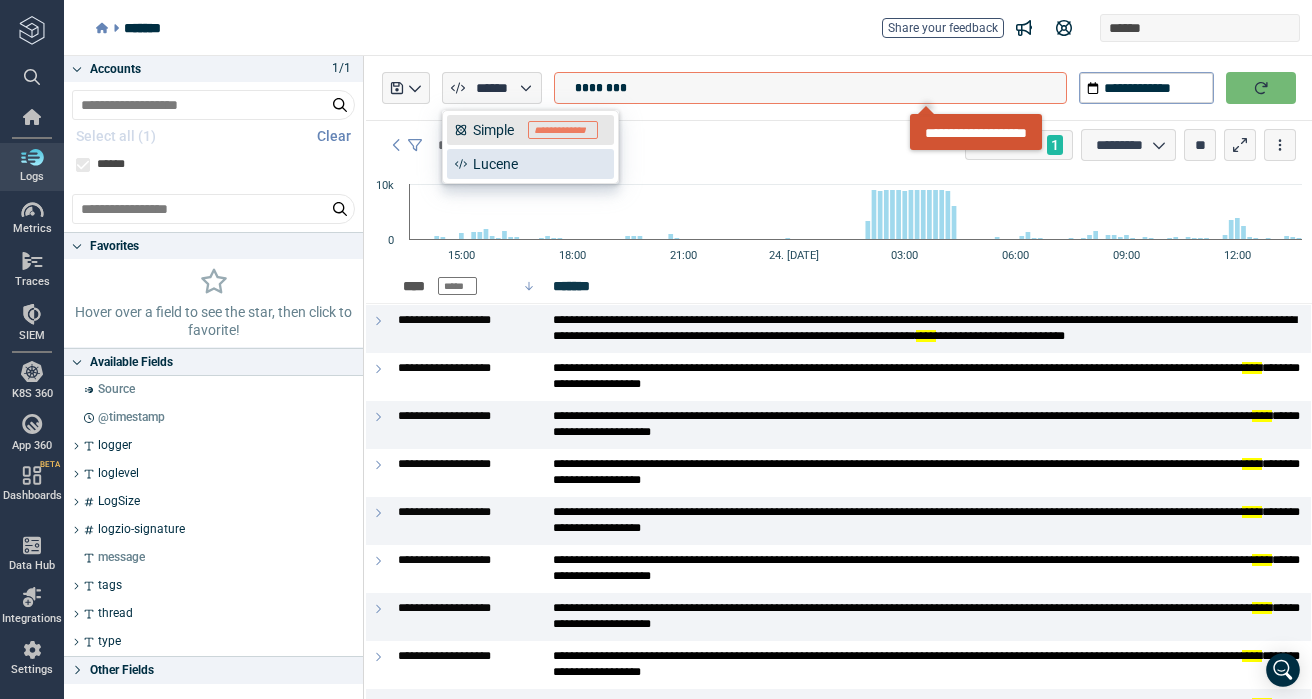 click on "**********" at bounding box center (530, 130) 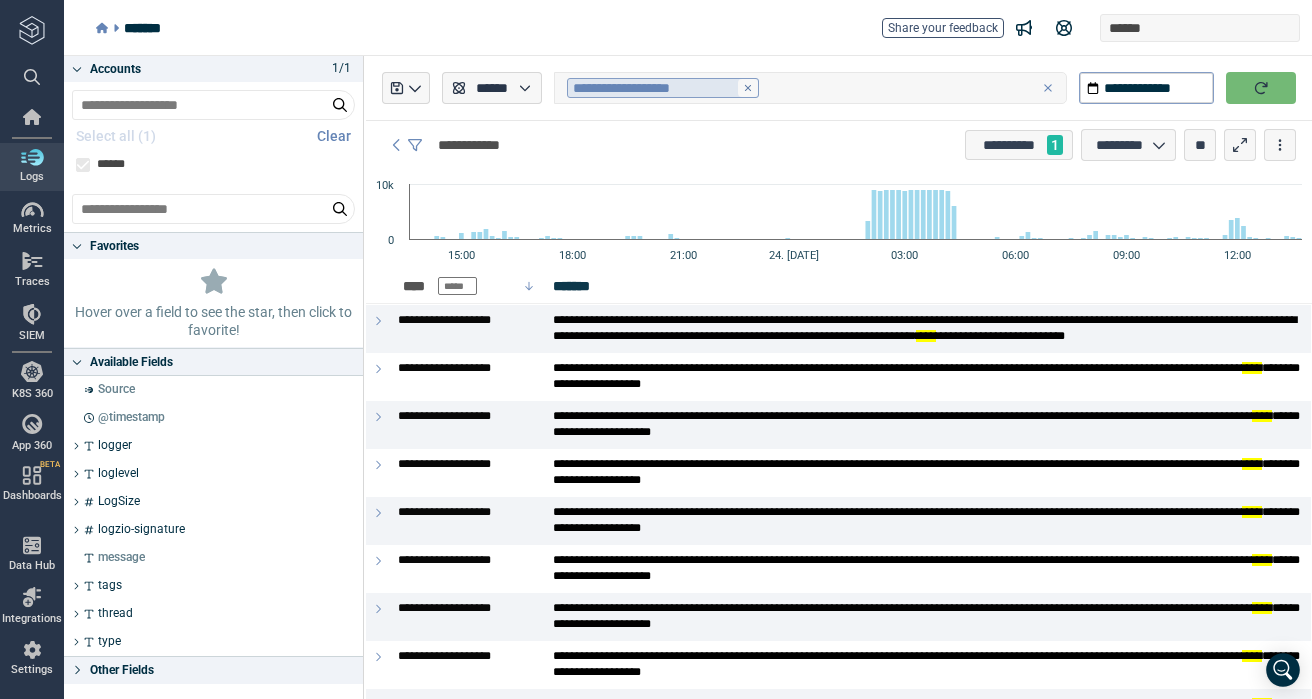 click 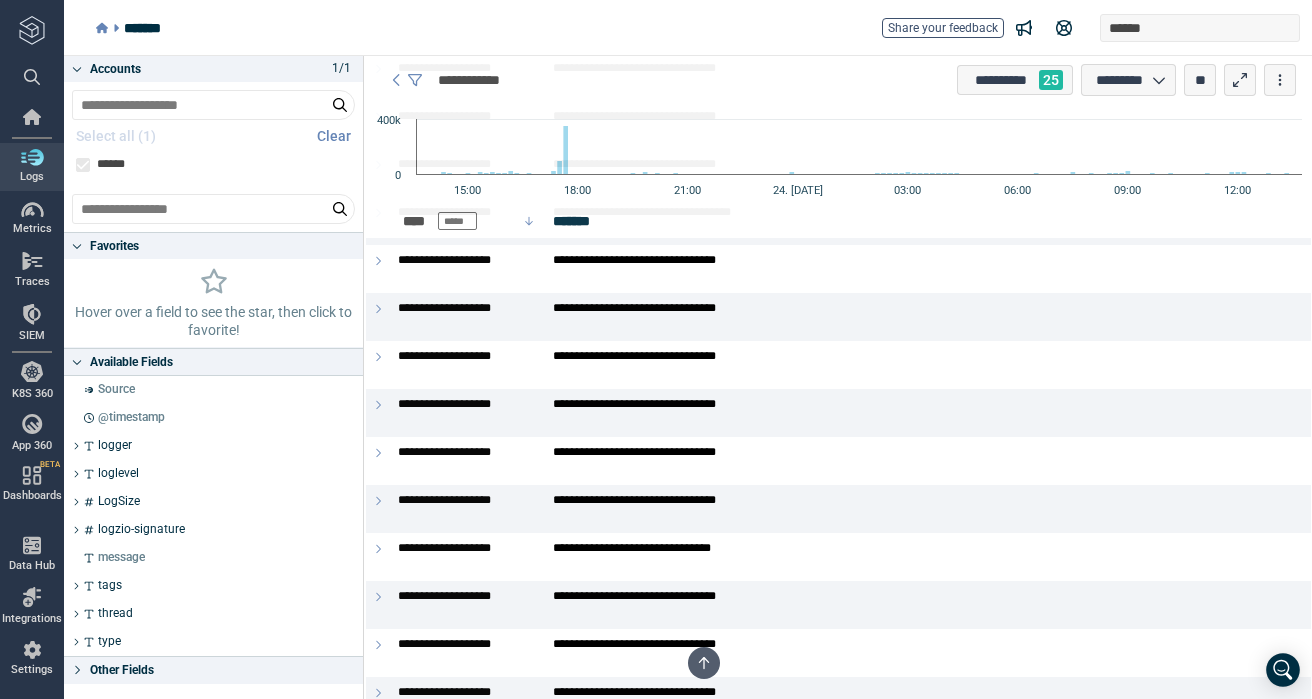 scroll, scrollTop: 0, scrollLeft: 0, axis: both 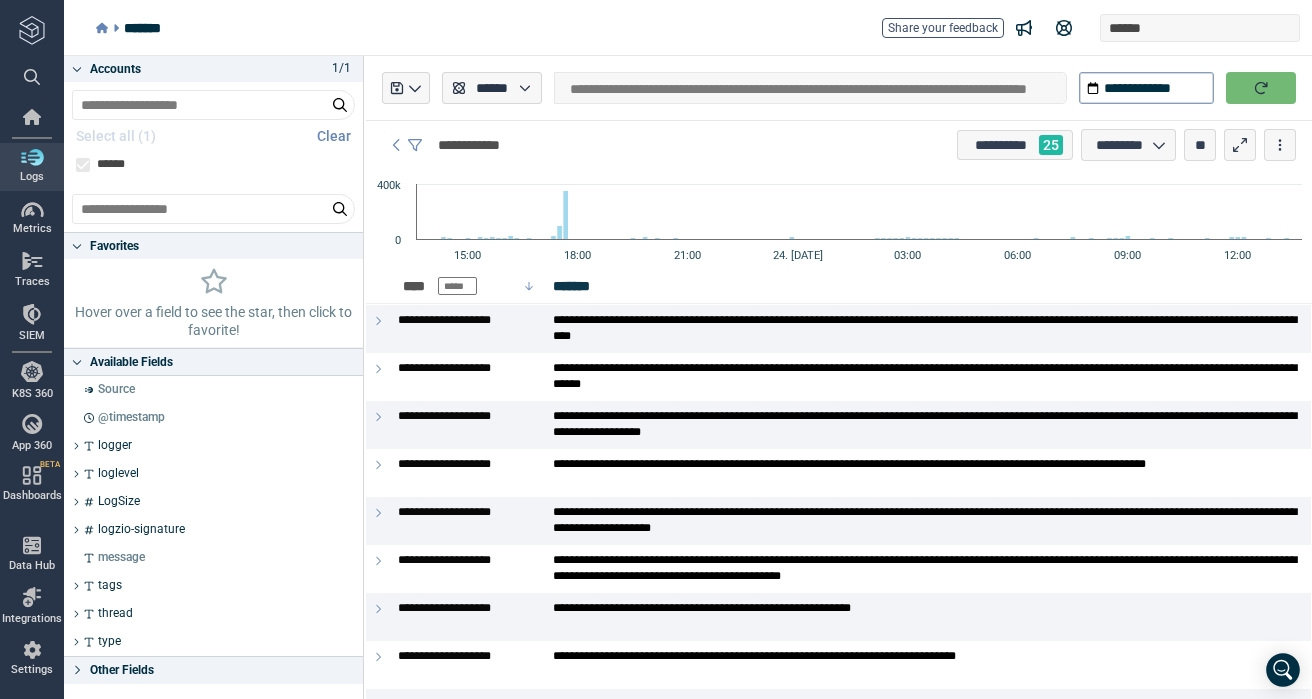 click on "**********" at bounding box center [810, 88] 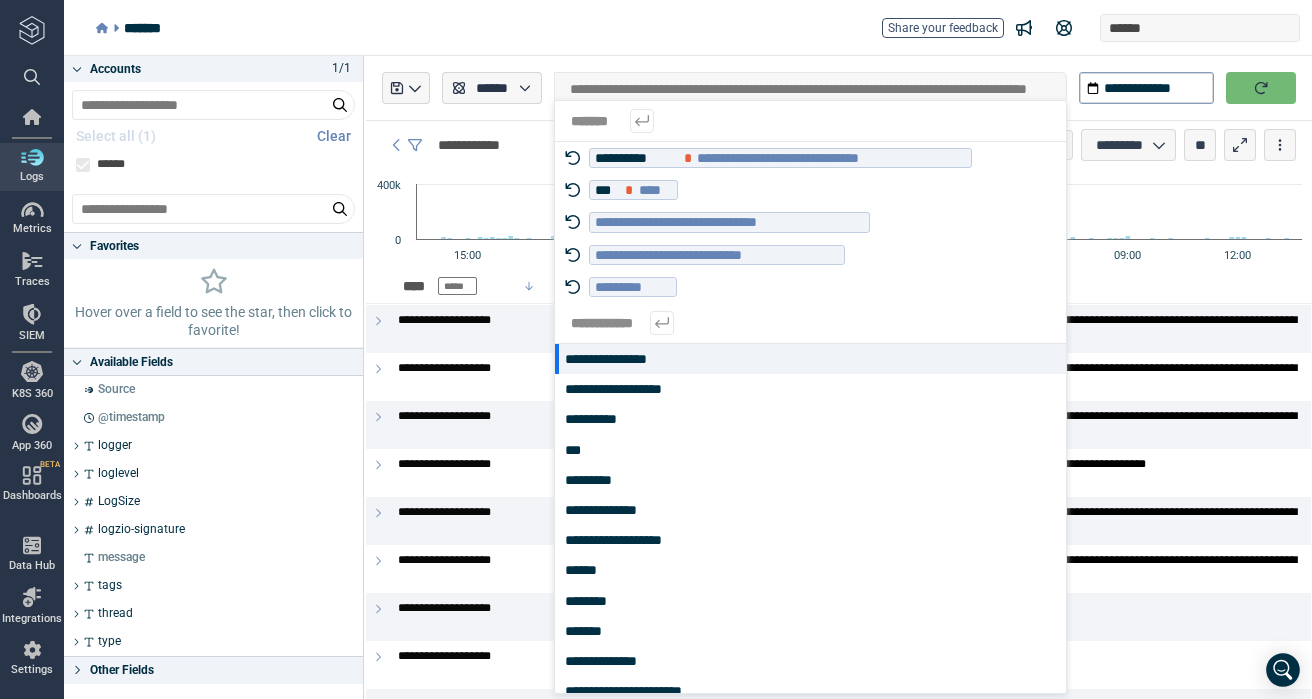 click on "******* Share your feedback ******" at bounding box center [698, 28] 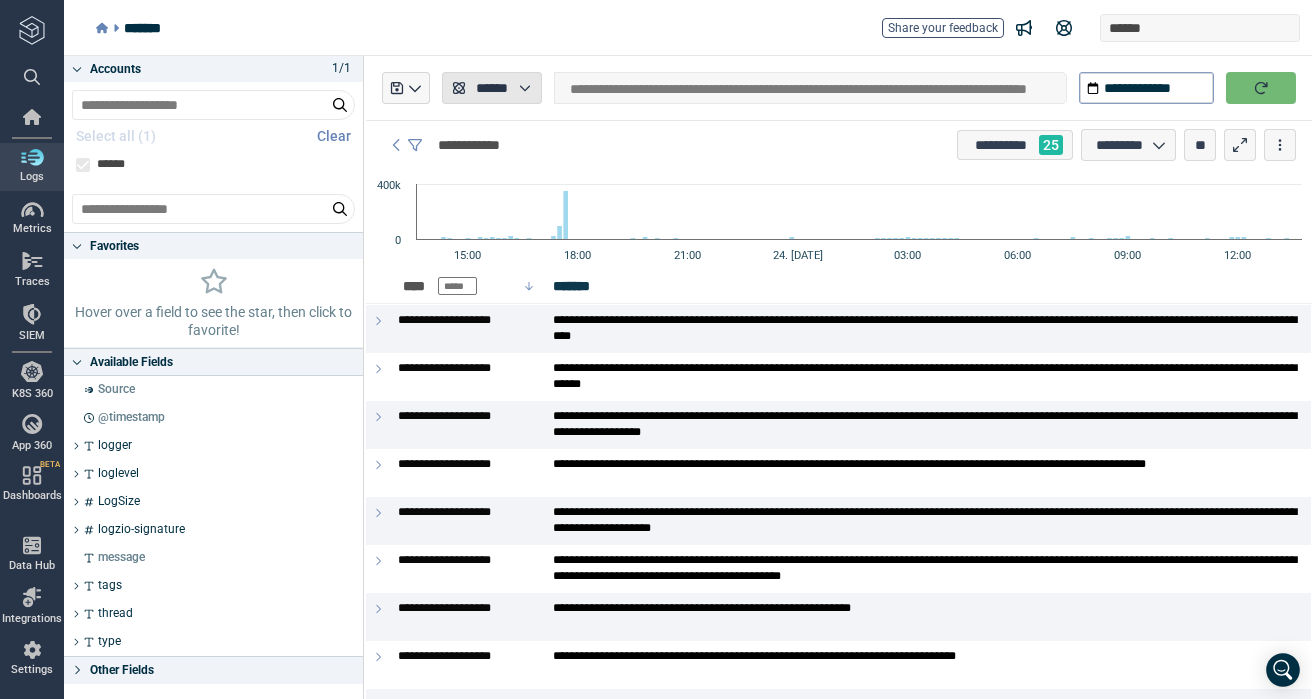 click on "******" at bounding box center [492, 88] 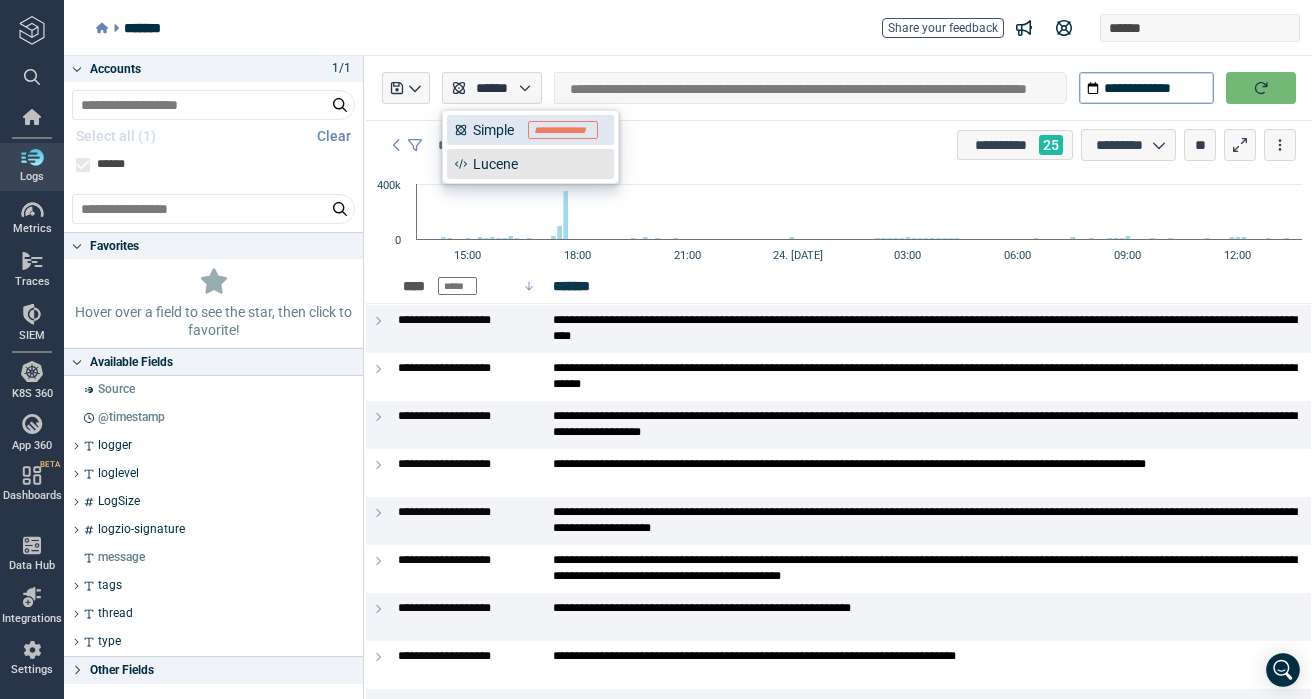 click on "Lucene" at bounding box center (486, 164) 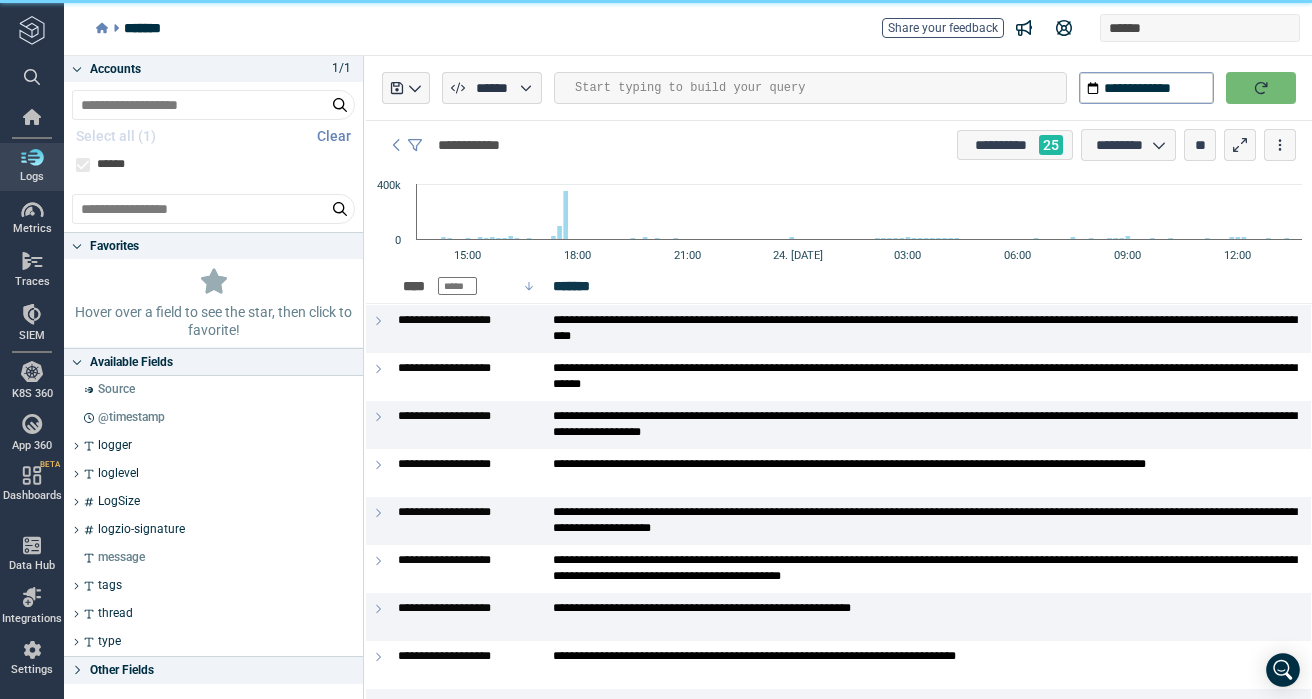 click at bounding box center (820, 88) 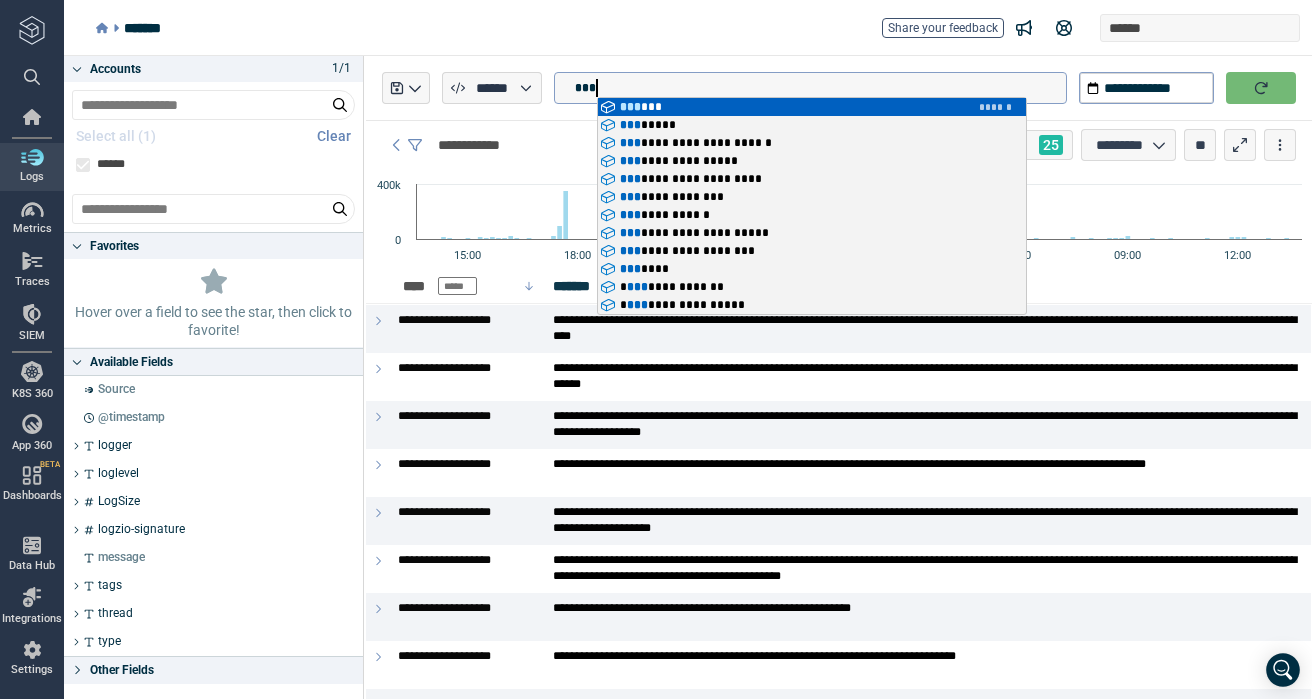 type on "*" 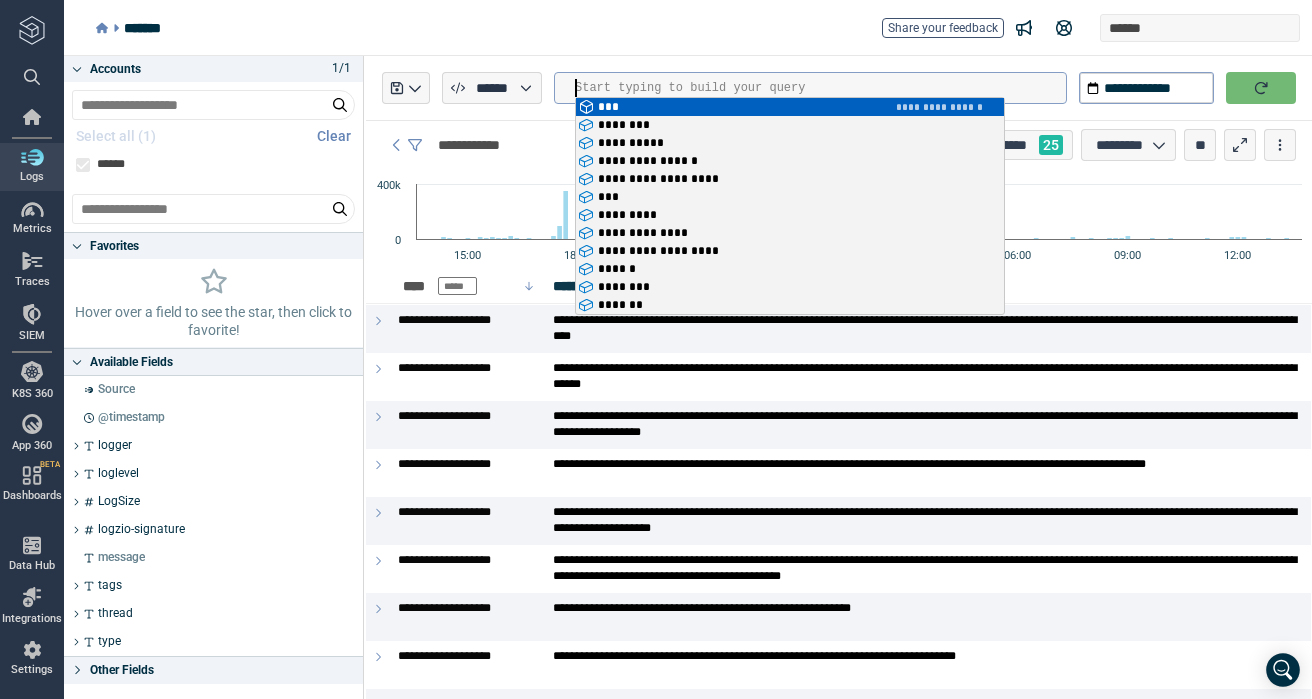 click on "******* Share your feedback ******" at bounding box center [698, 28] 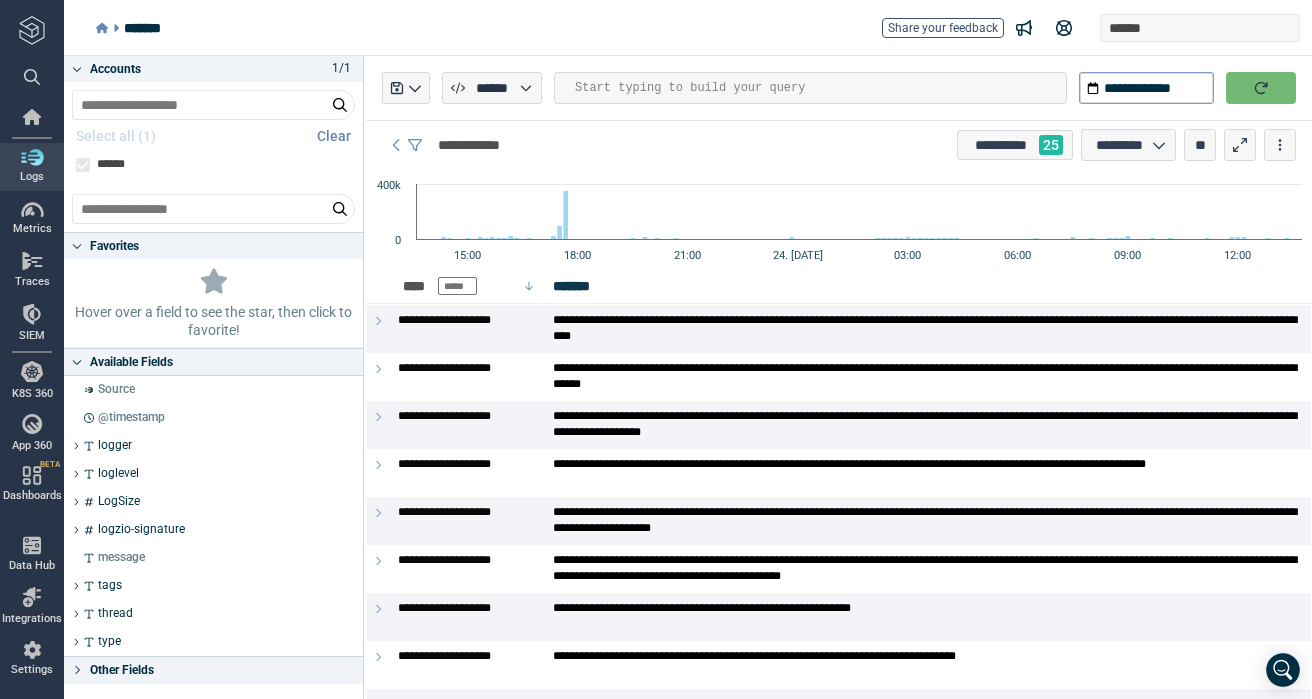 click at bounding box center (820, 88) 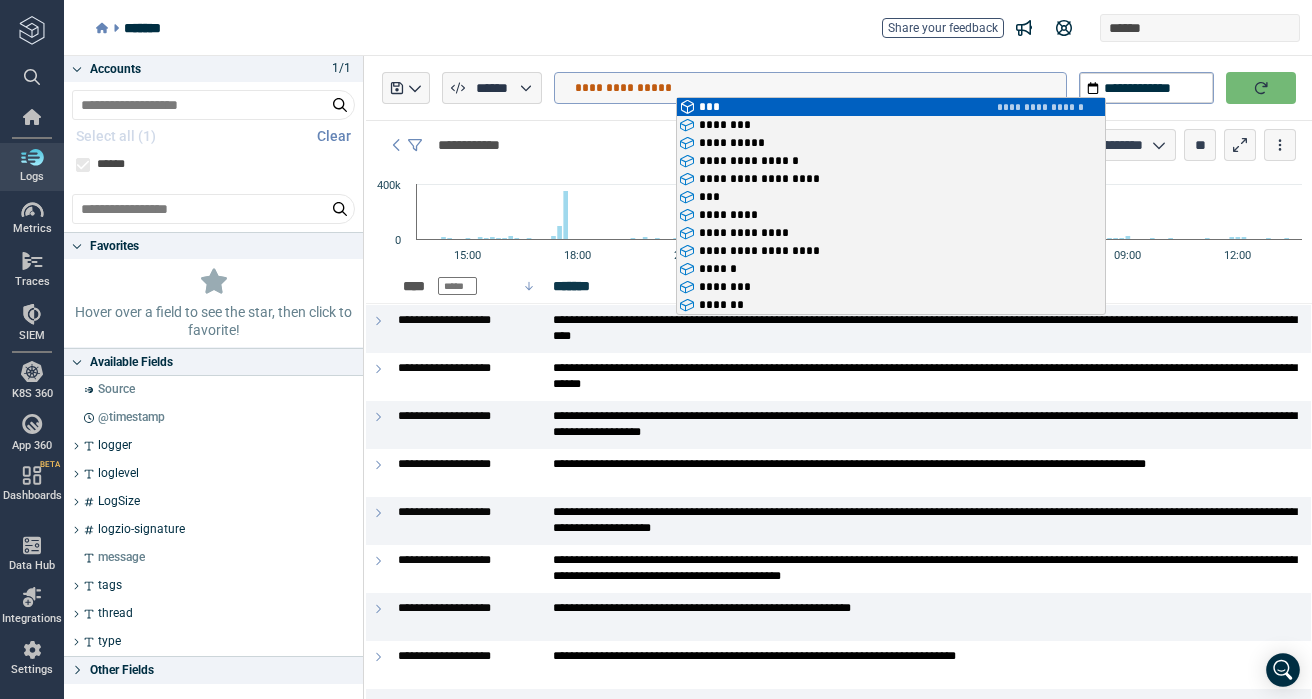 type on "**********" 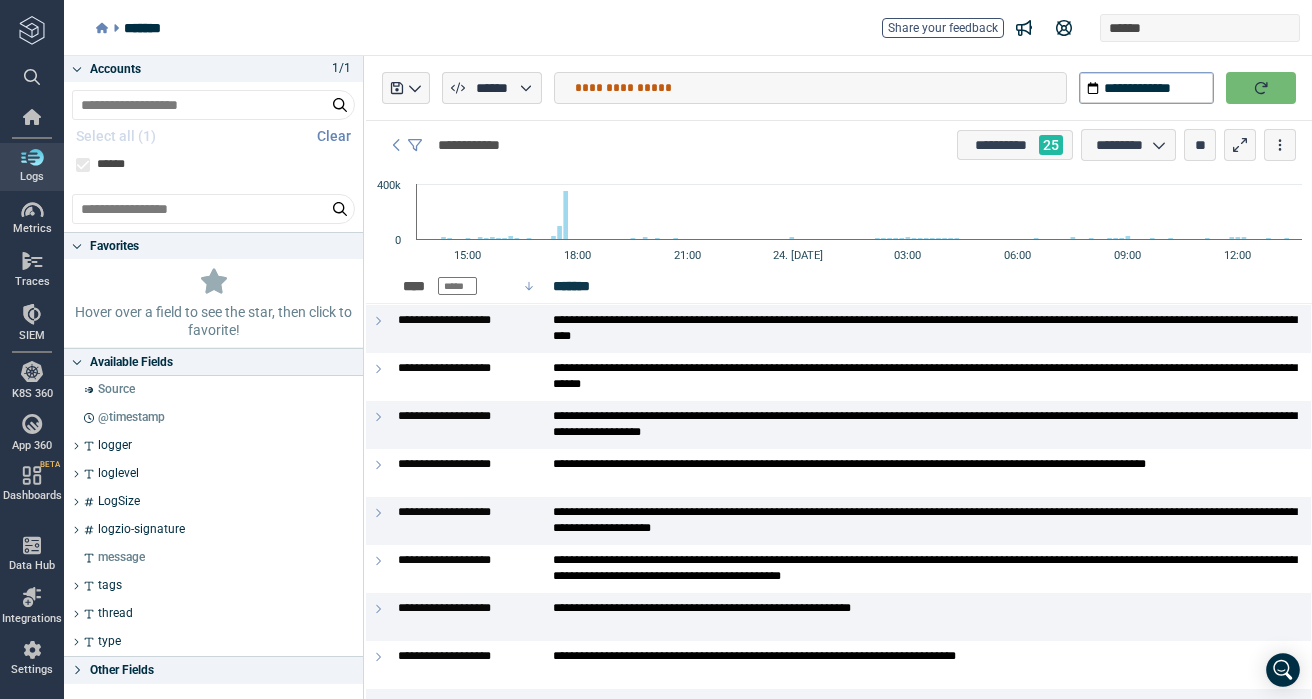 click at bounding box center (1261, 88) 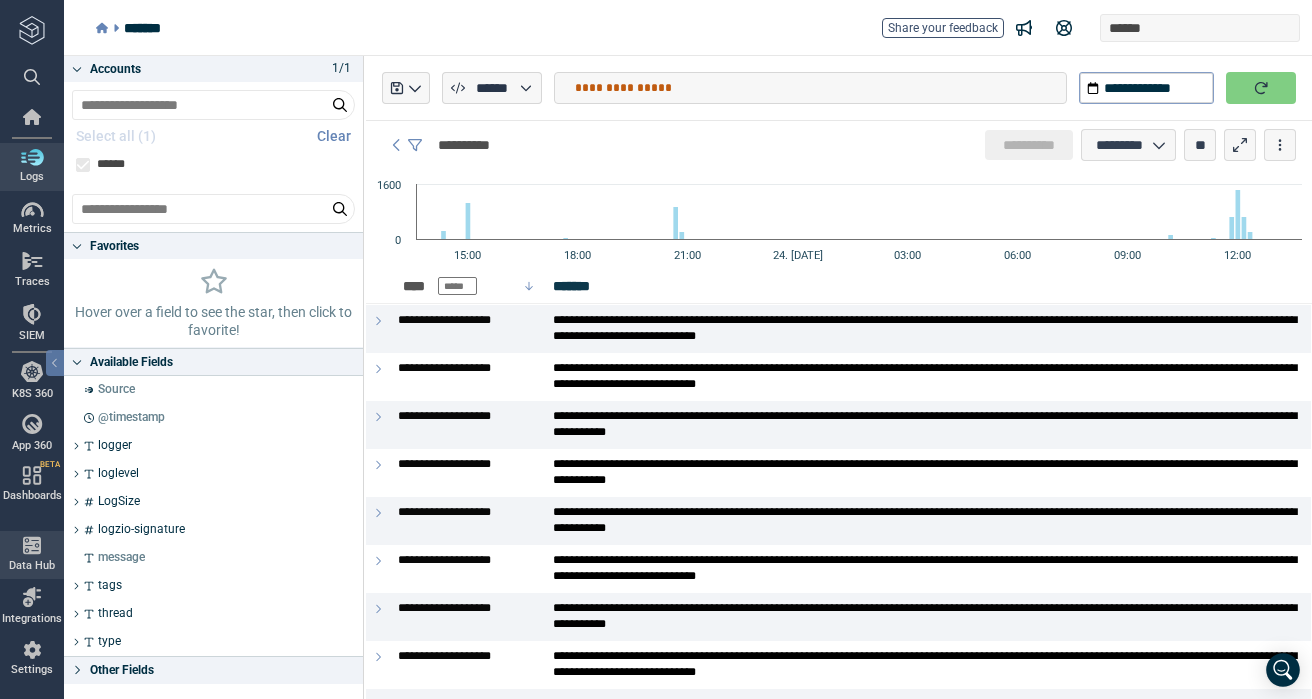 click at bounding box center (32, 545) 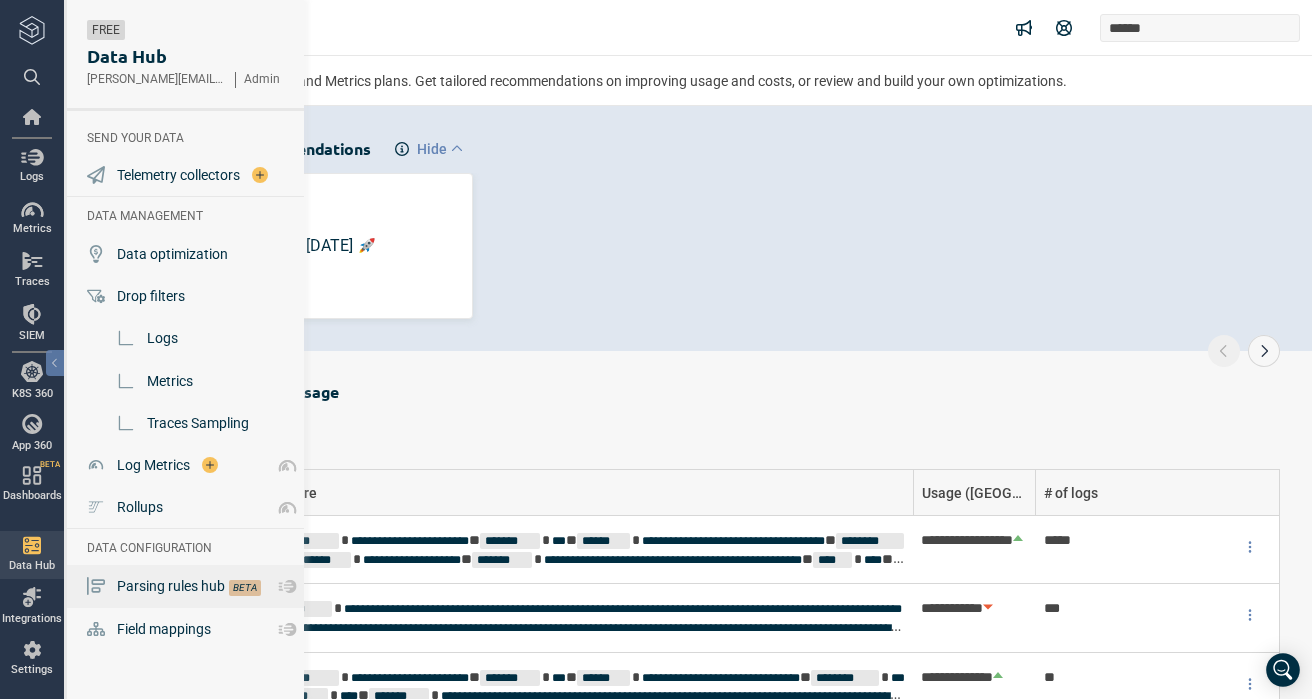 click on "Parsing rules hub BETA" at bounding box center [191, 586] 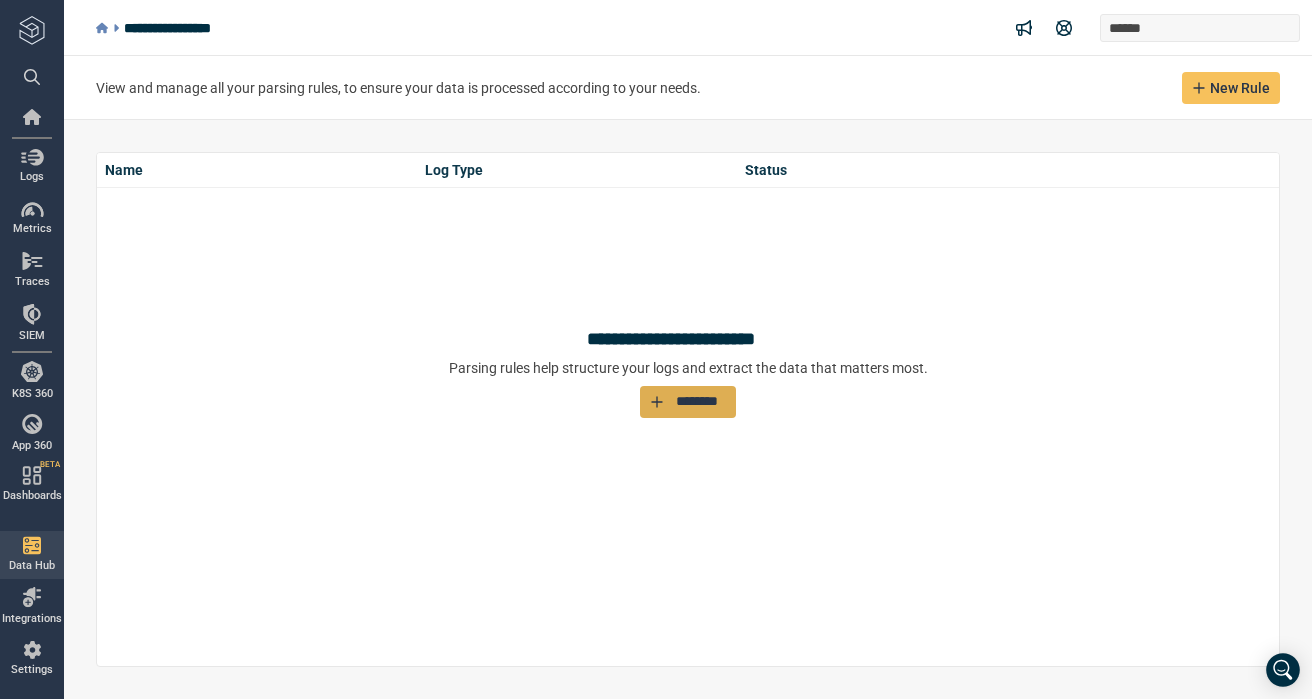 click on "********" at bounding box center [697, 401] 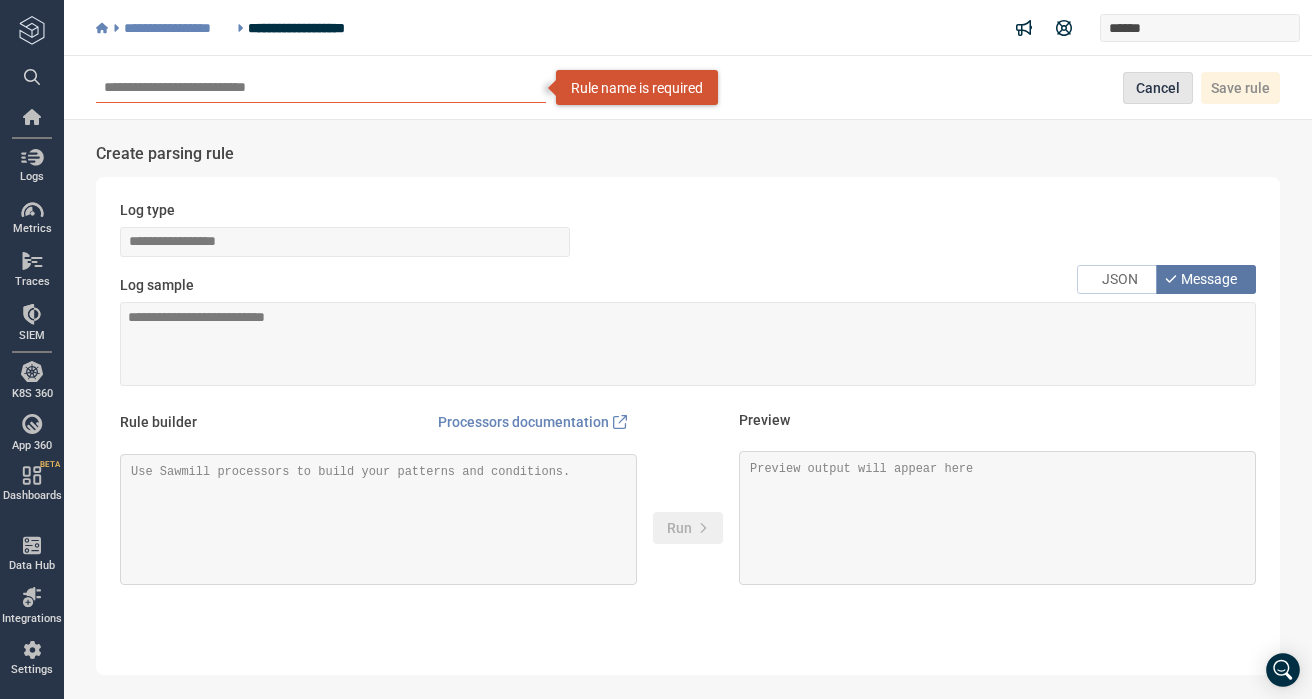 click on "Cancel" at bounding box center [1158, 88] 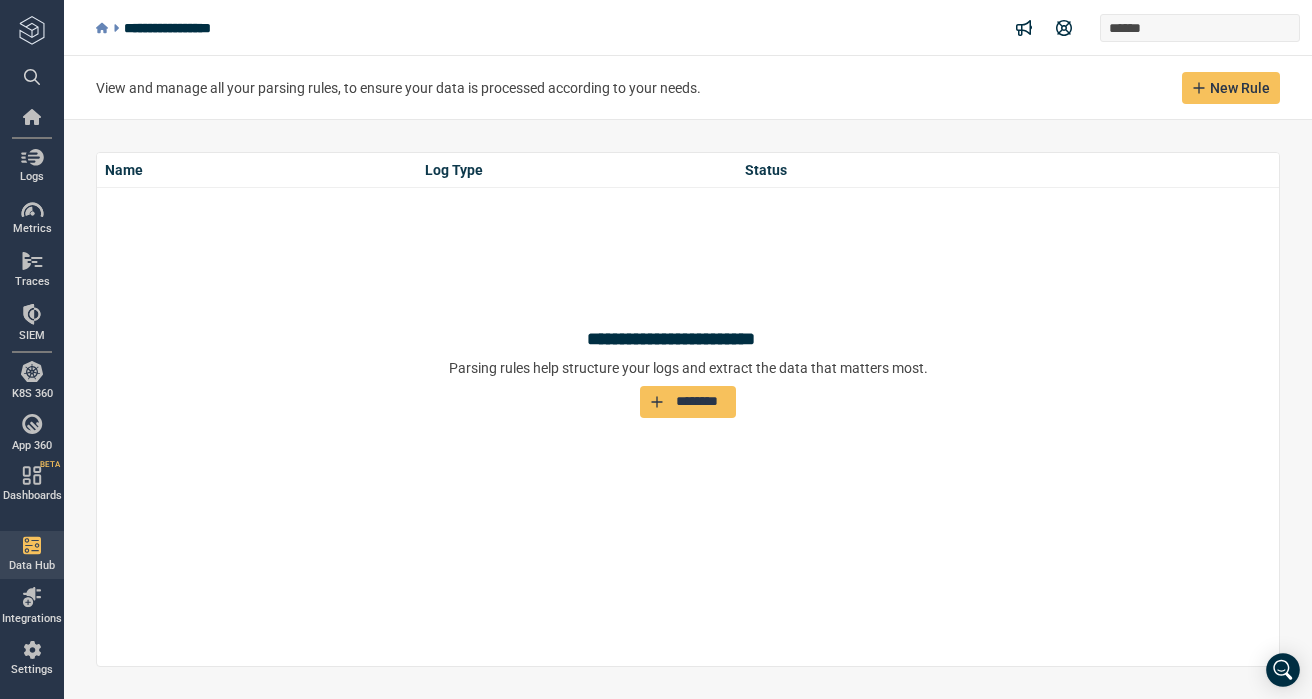 click on "**********" at bounding box center [688, 409] 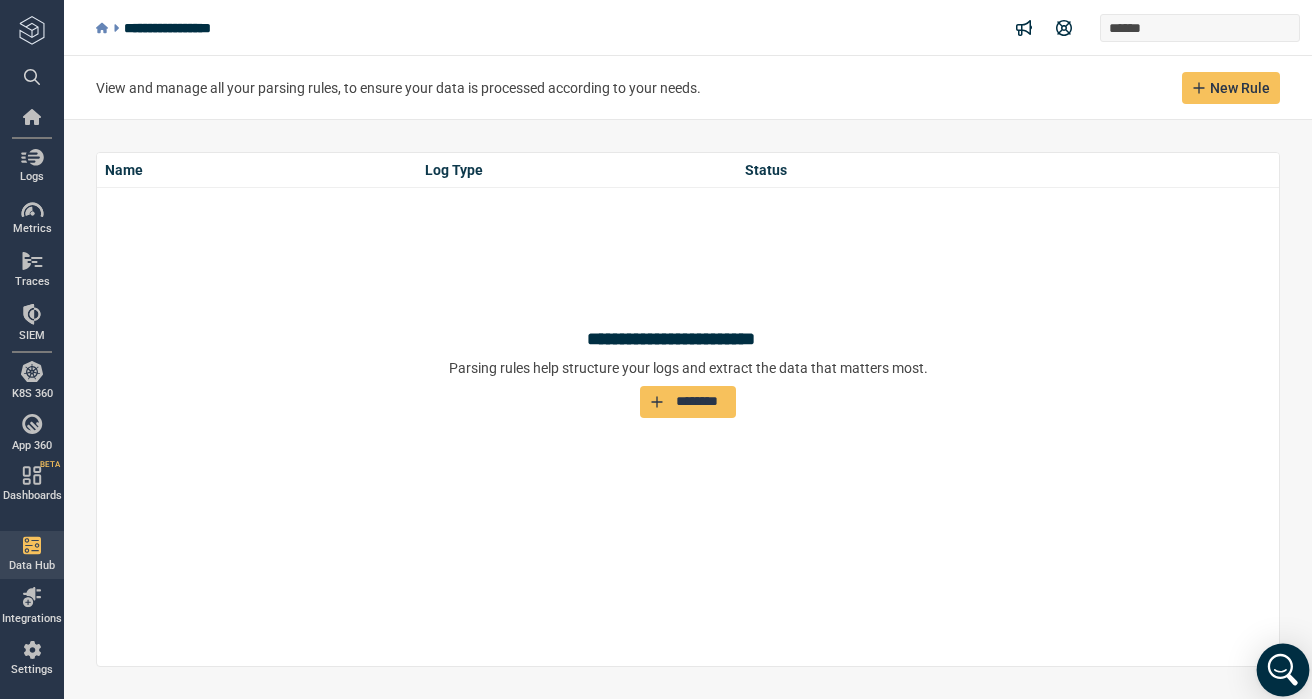 click 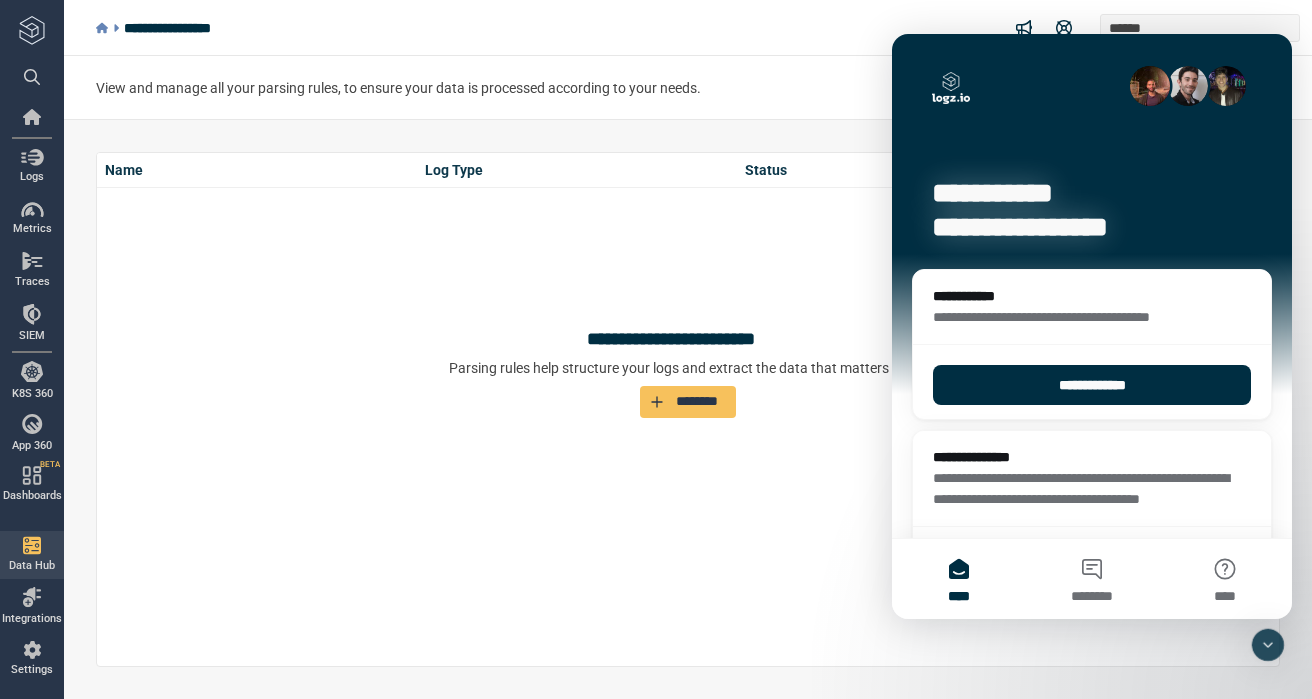 scroll, scrollTop: 0, scrollLeft: 0, axis: both 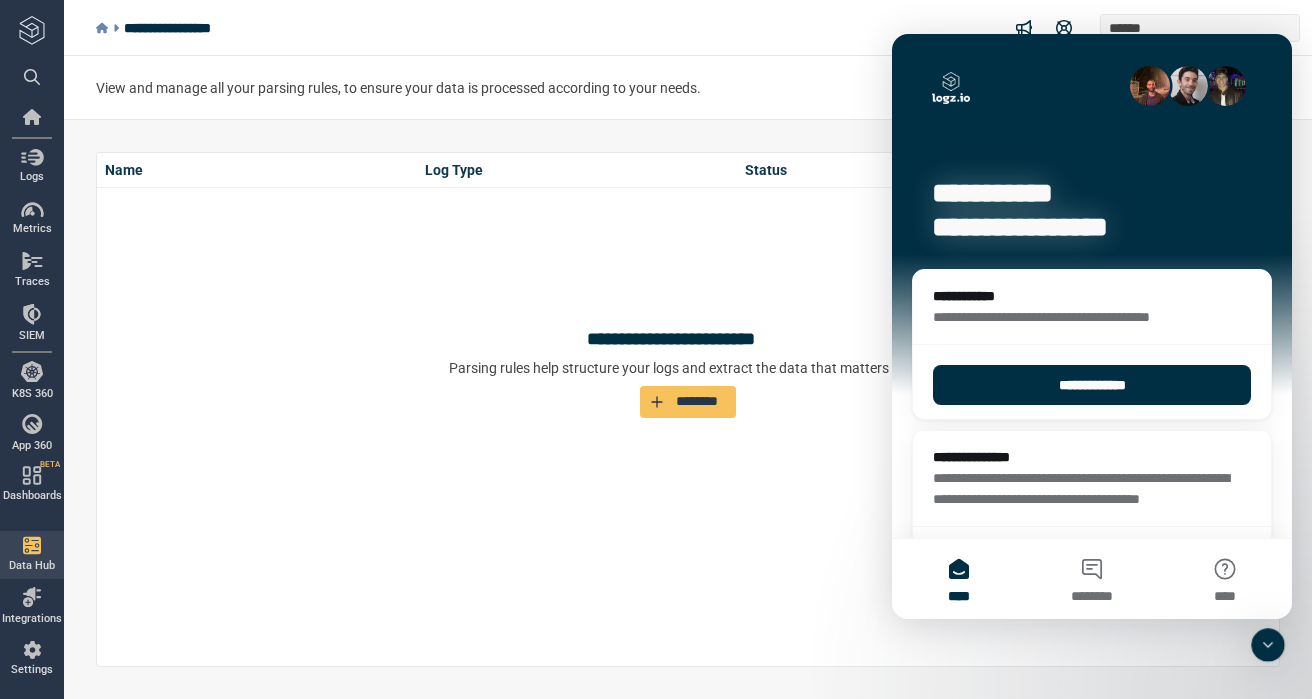 click 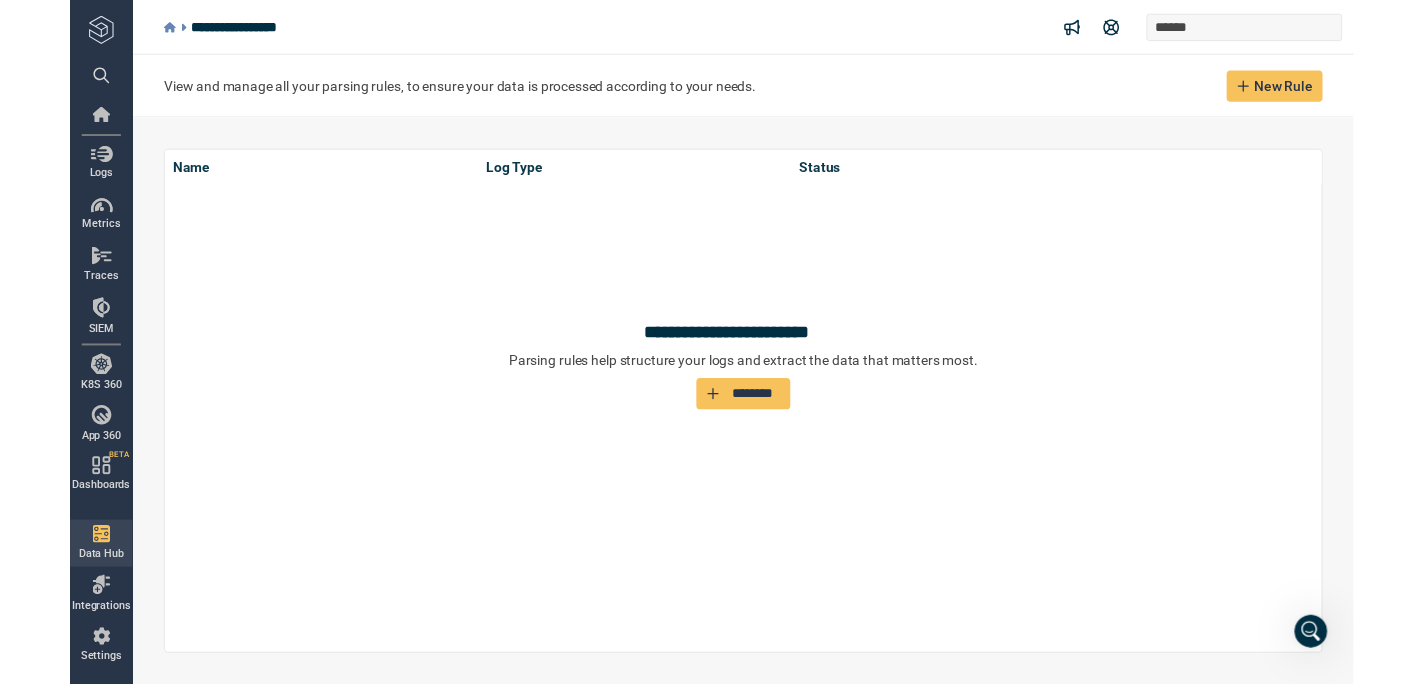 scroll, scrollTop: 0, scrollLeft: 0, axis: both 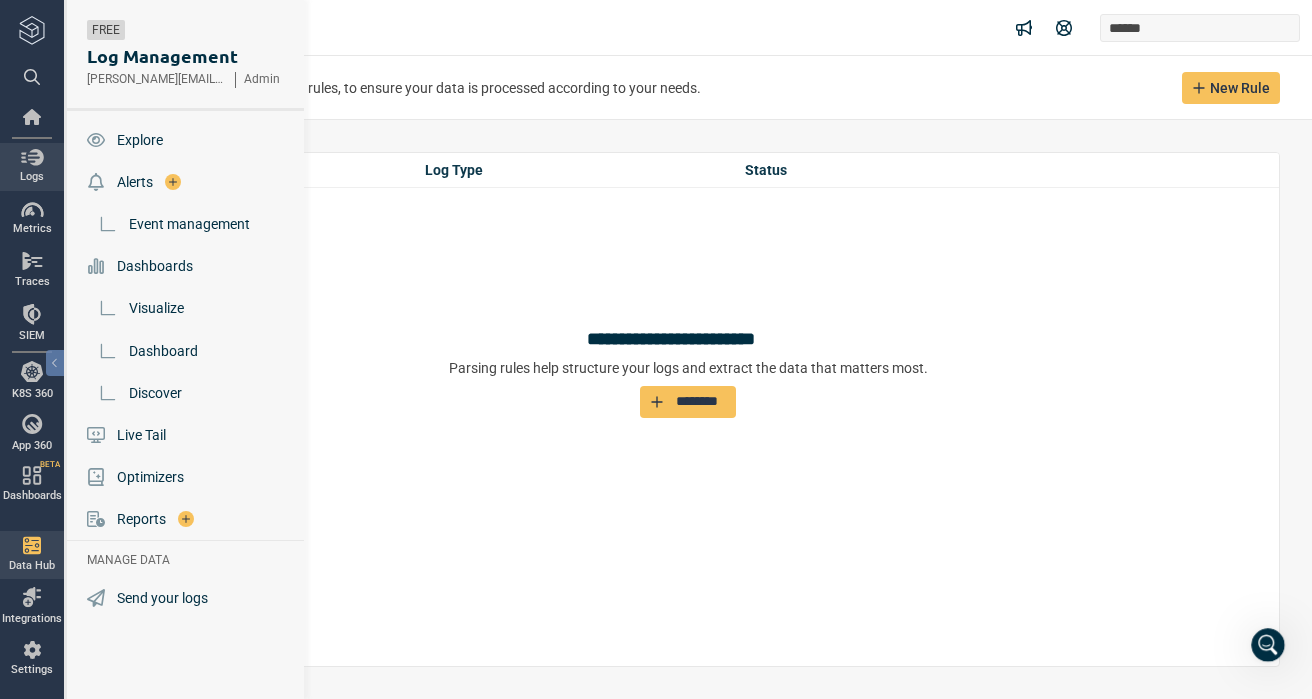 click at bounding box center [32, 157] 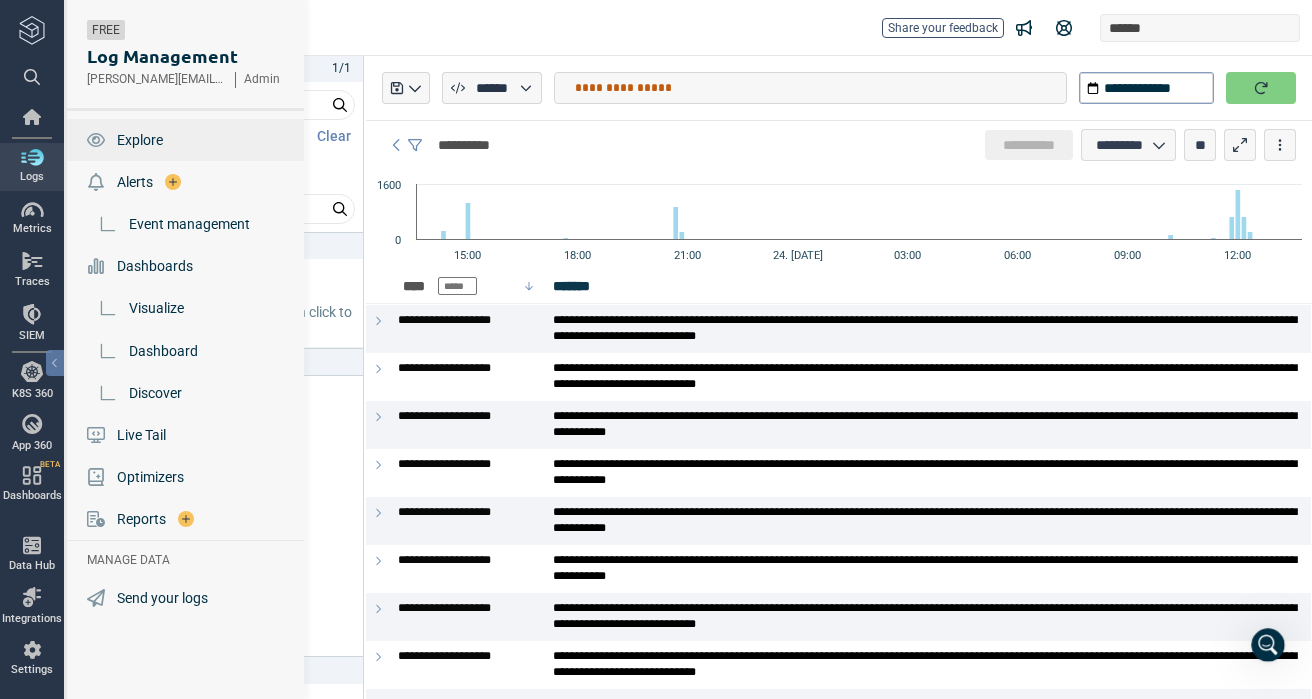 click on "Explore" at bounding box center [140, 140] 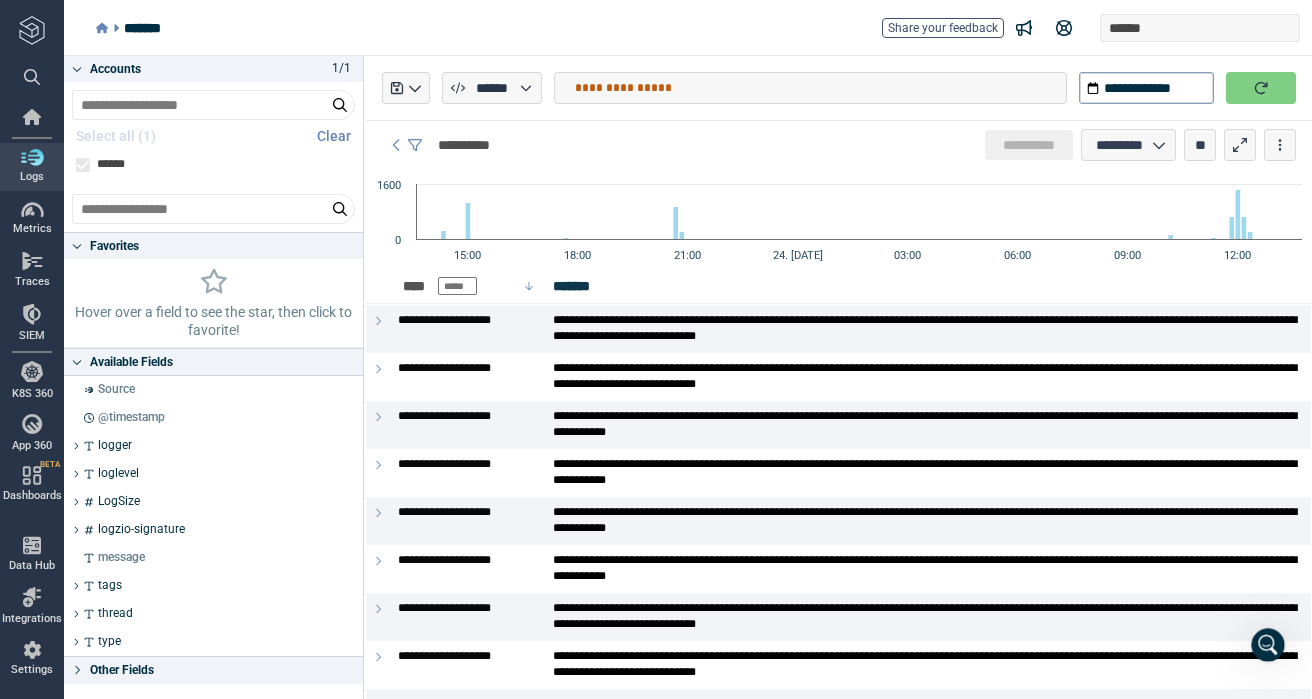 click on "******* Share your feedback ******" at bounding box center (698, 28) 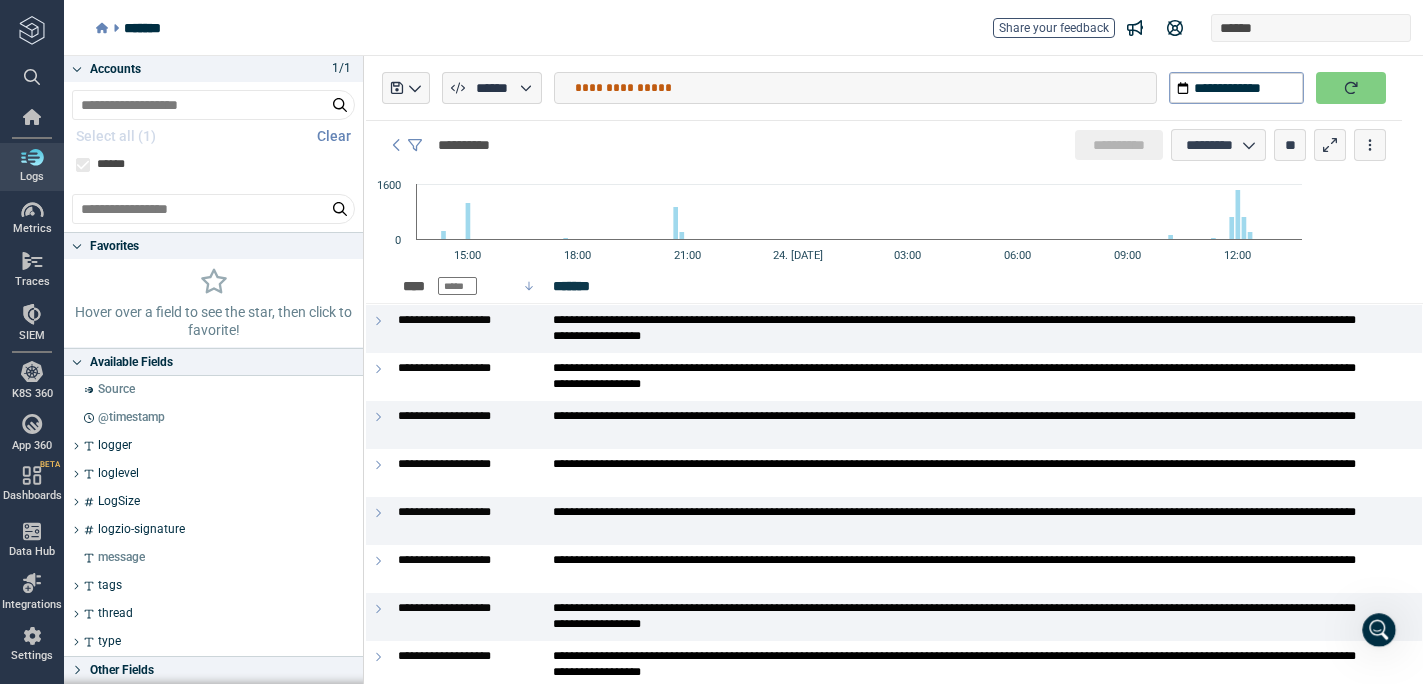 type on "*" 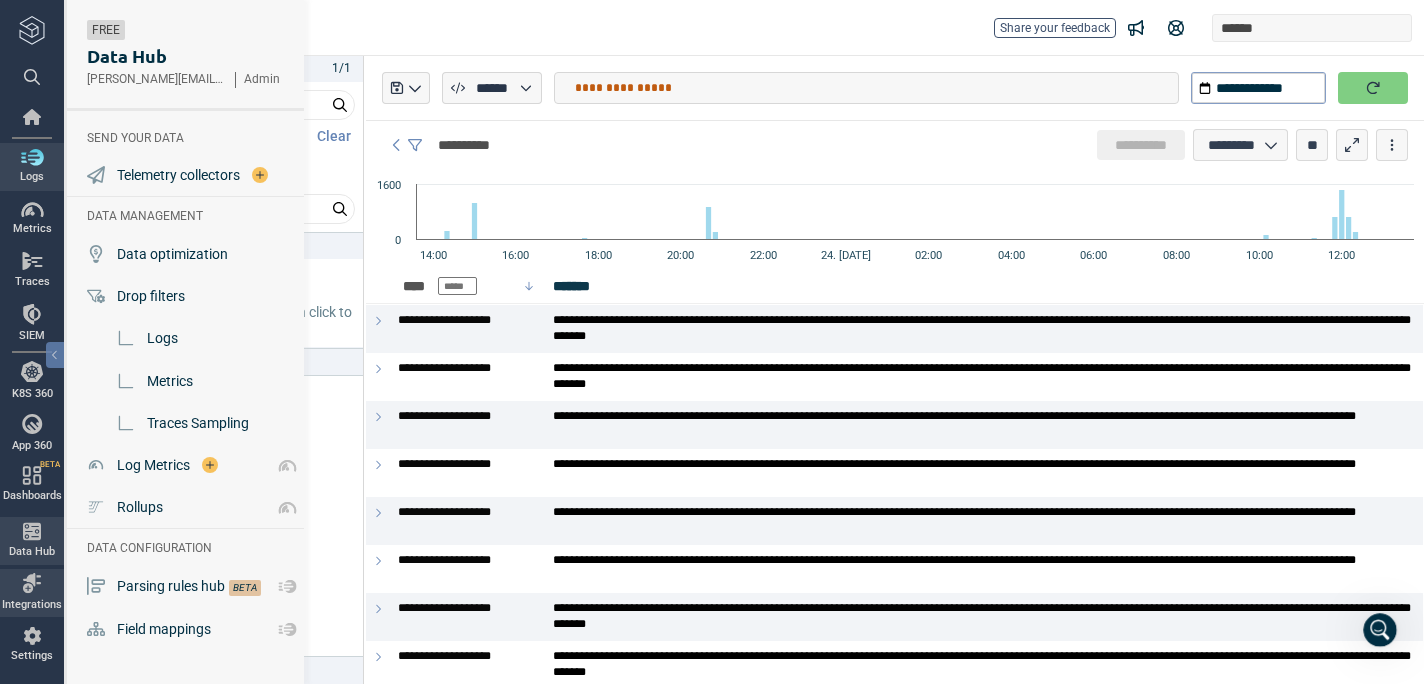click on "Integrations" at bounding box center [32, 592] 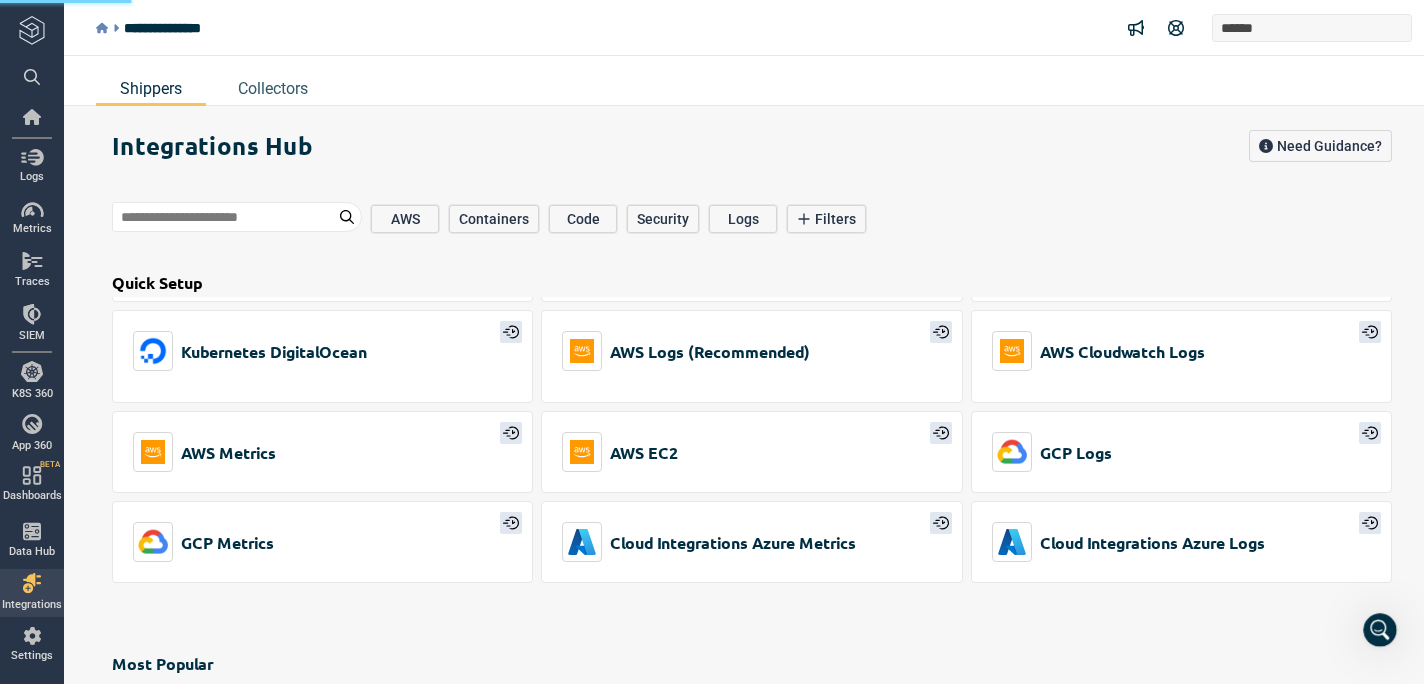 scroll, scrollTop: 409, scrollLeft: 0, axis: vertical 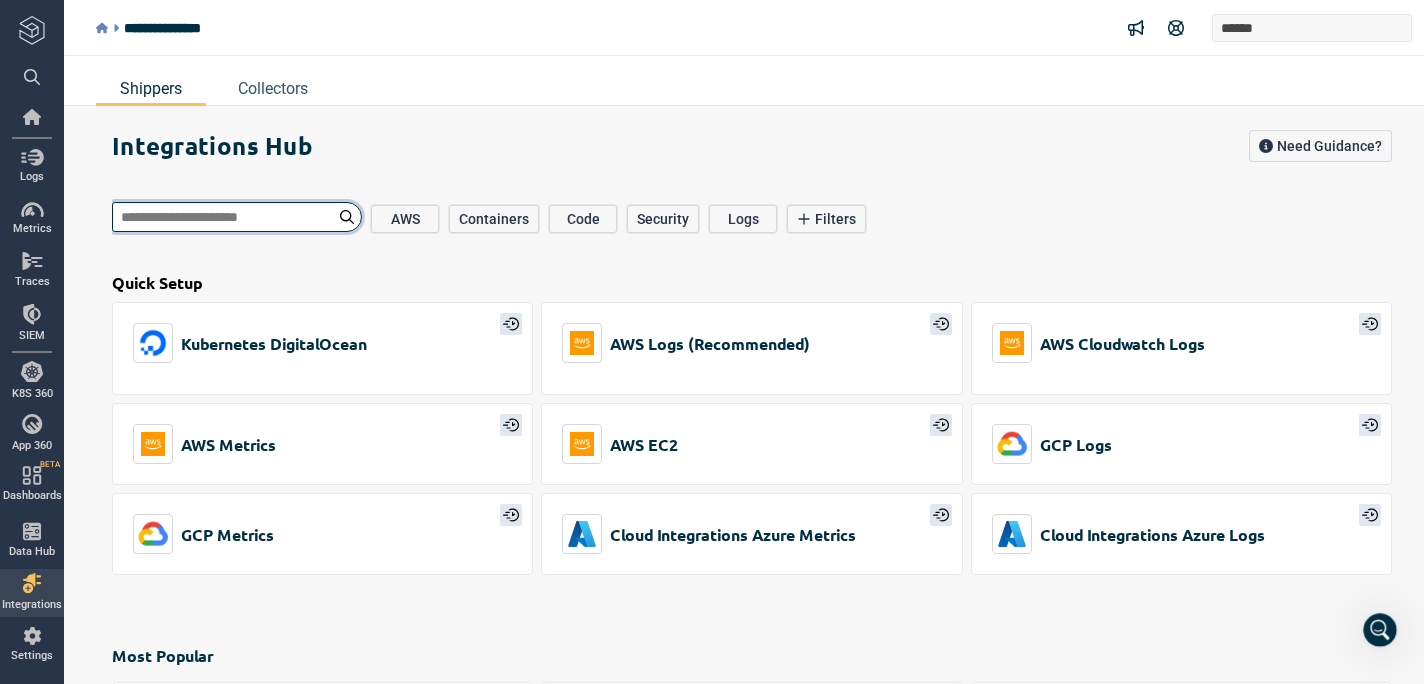 click at bounding box center [237, 217] 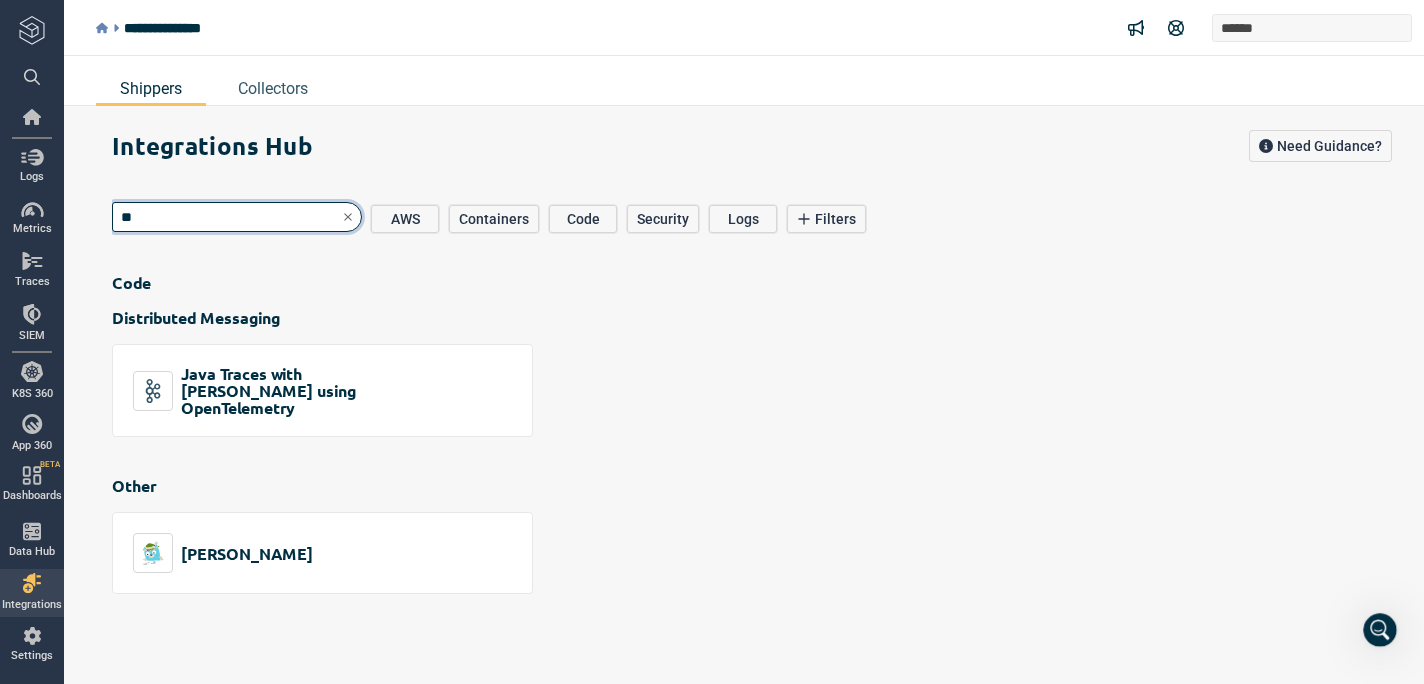 scroll, scrollTop: 0, scrollLeft: 0, axis: both 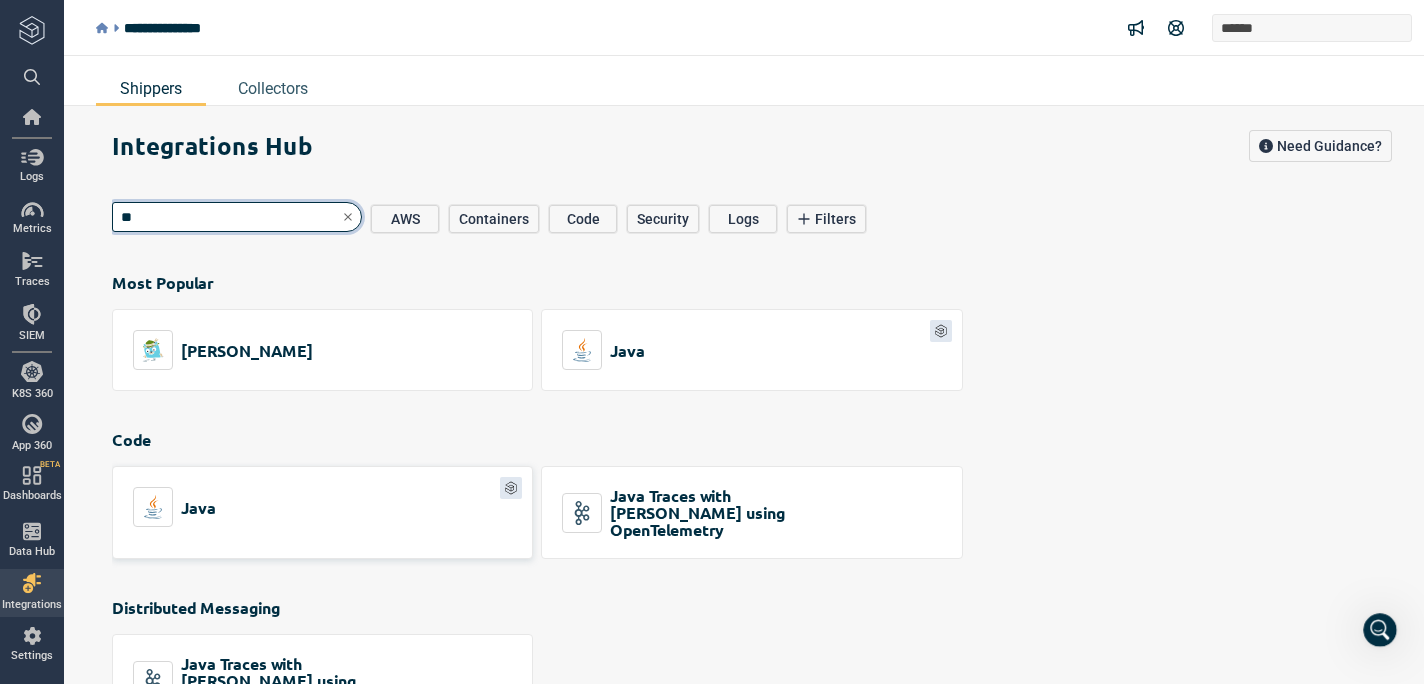 type on "**" 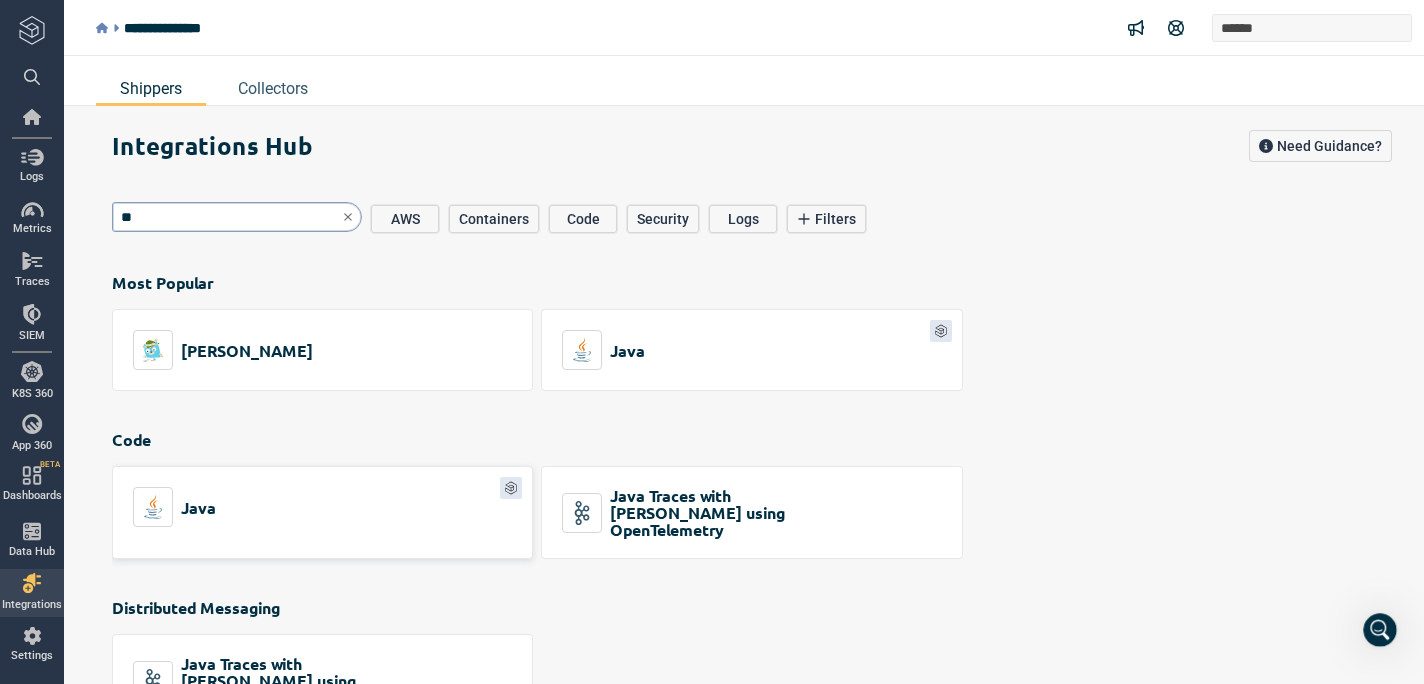 click on "Java" at bounding box center [198, 507] 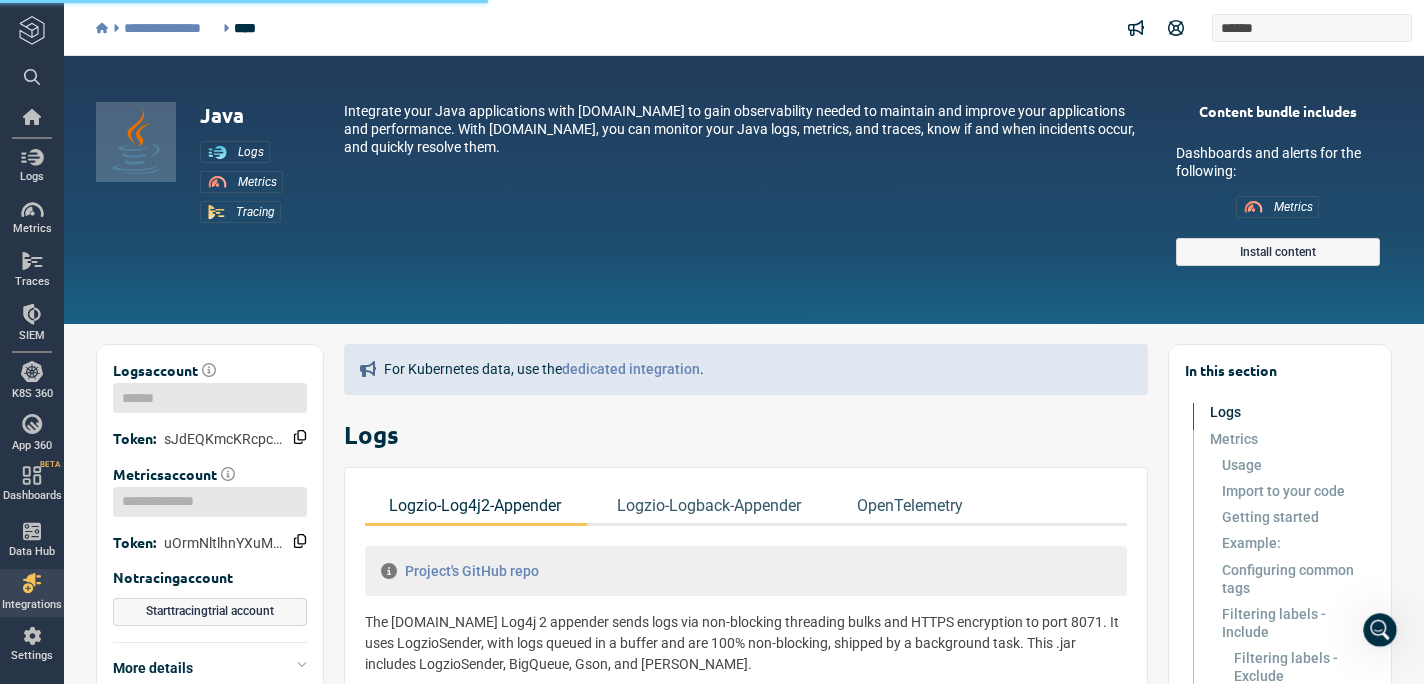 scroll, scrollTop: 0, scrollLeft: 0, axis: both 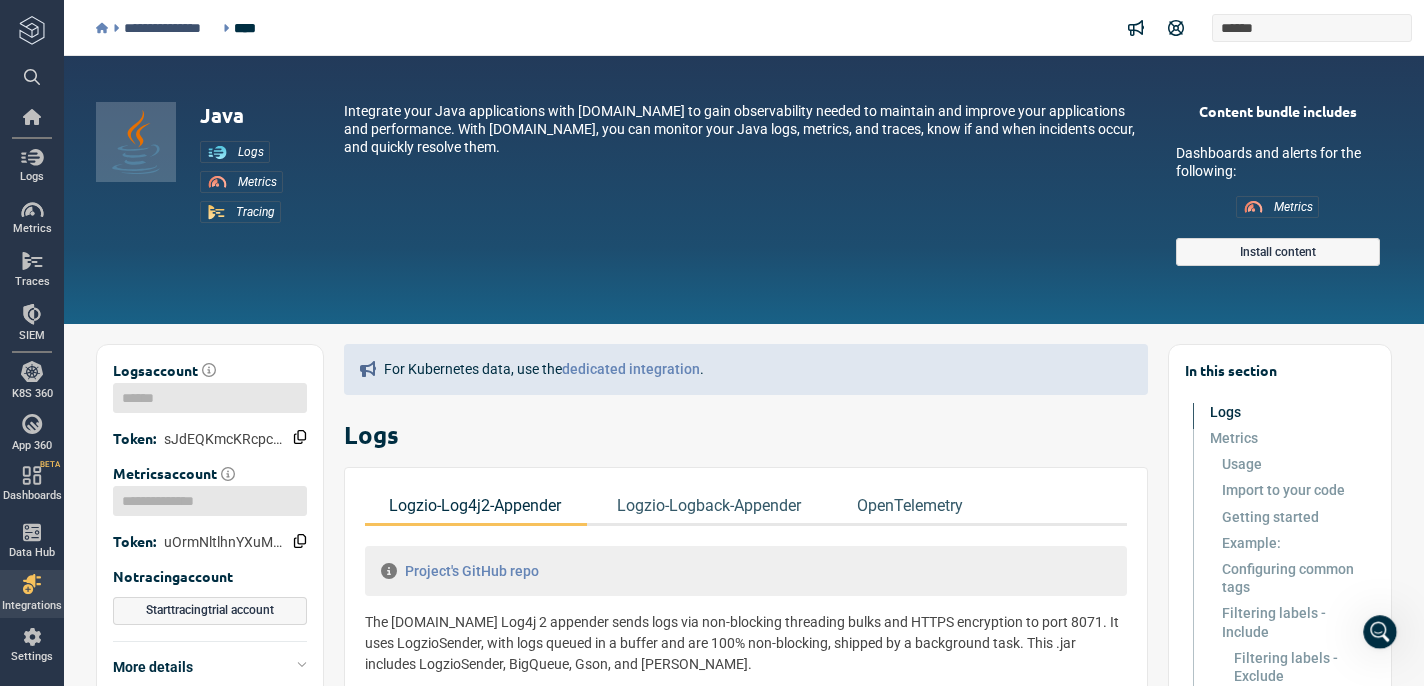 click on "**********" at bounding box center [171, 28] 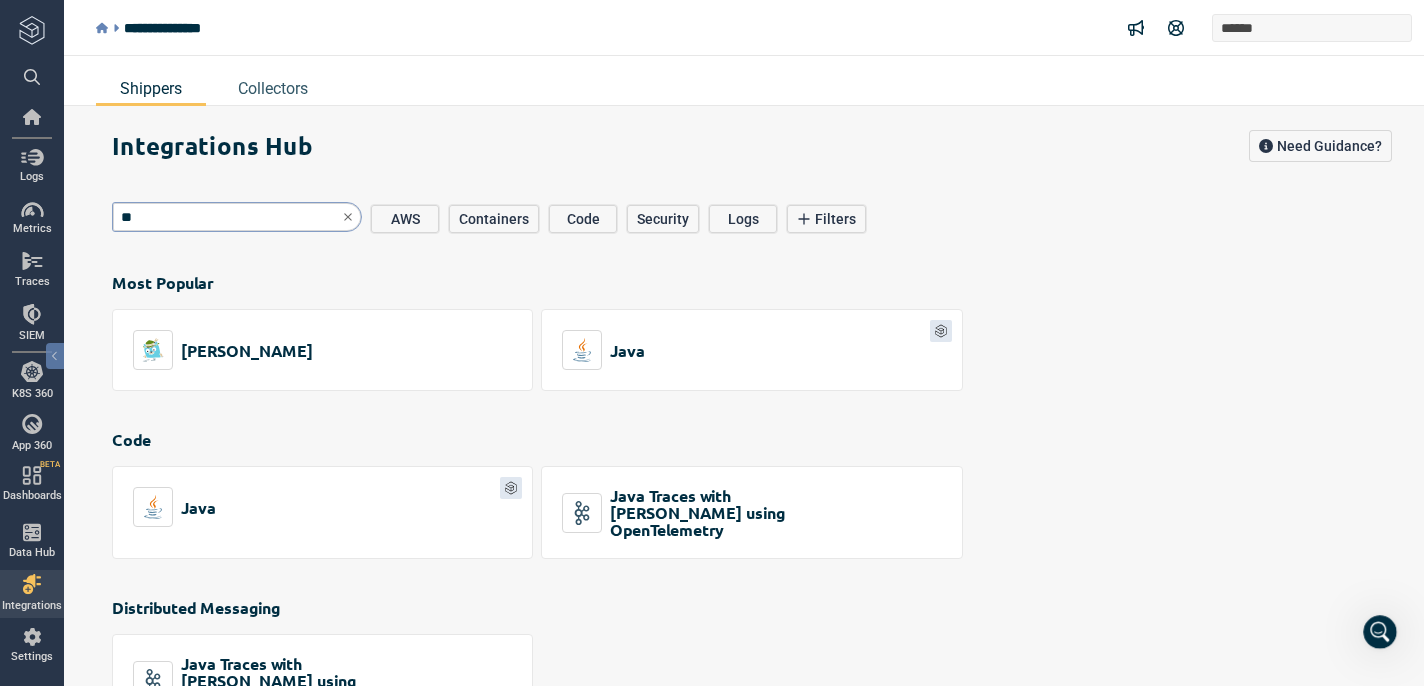 click at bounding box center (32, 30) 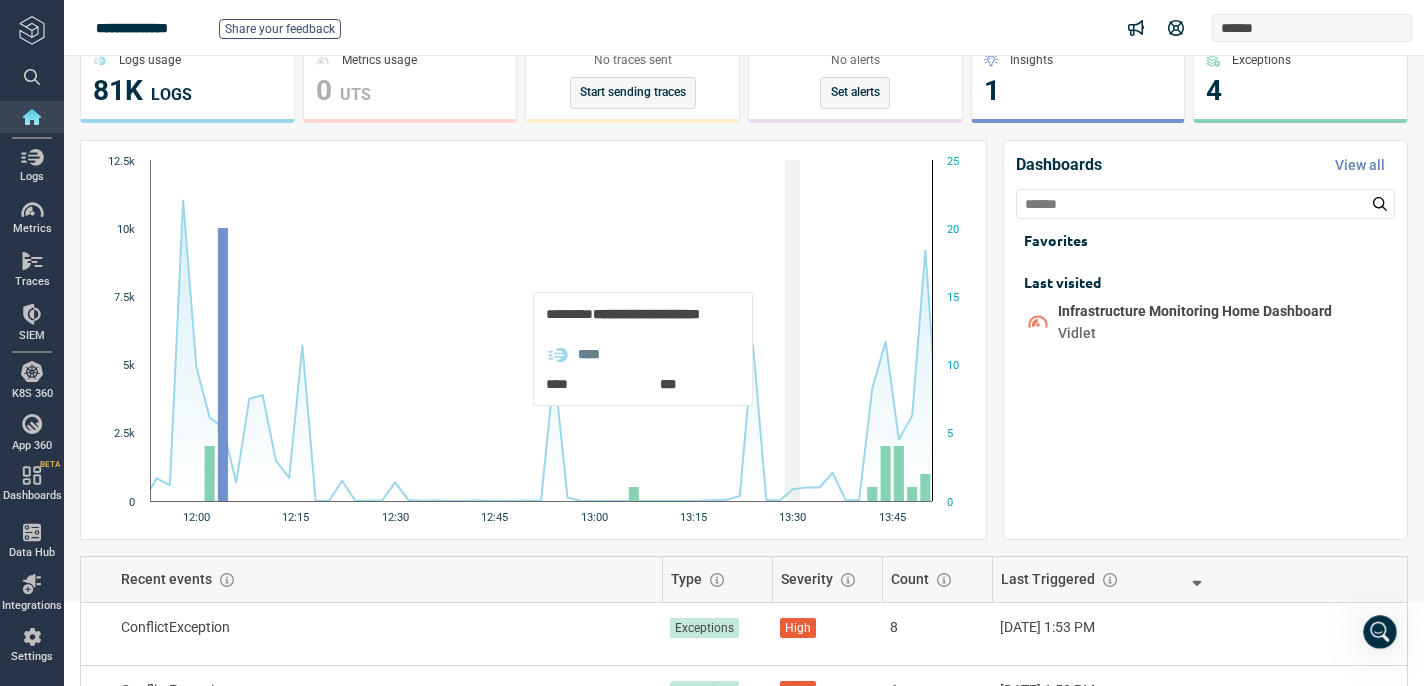 scroll, scrollTop: 0, scrollLeft: 0, axis: both 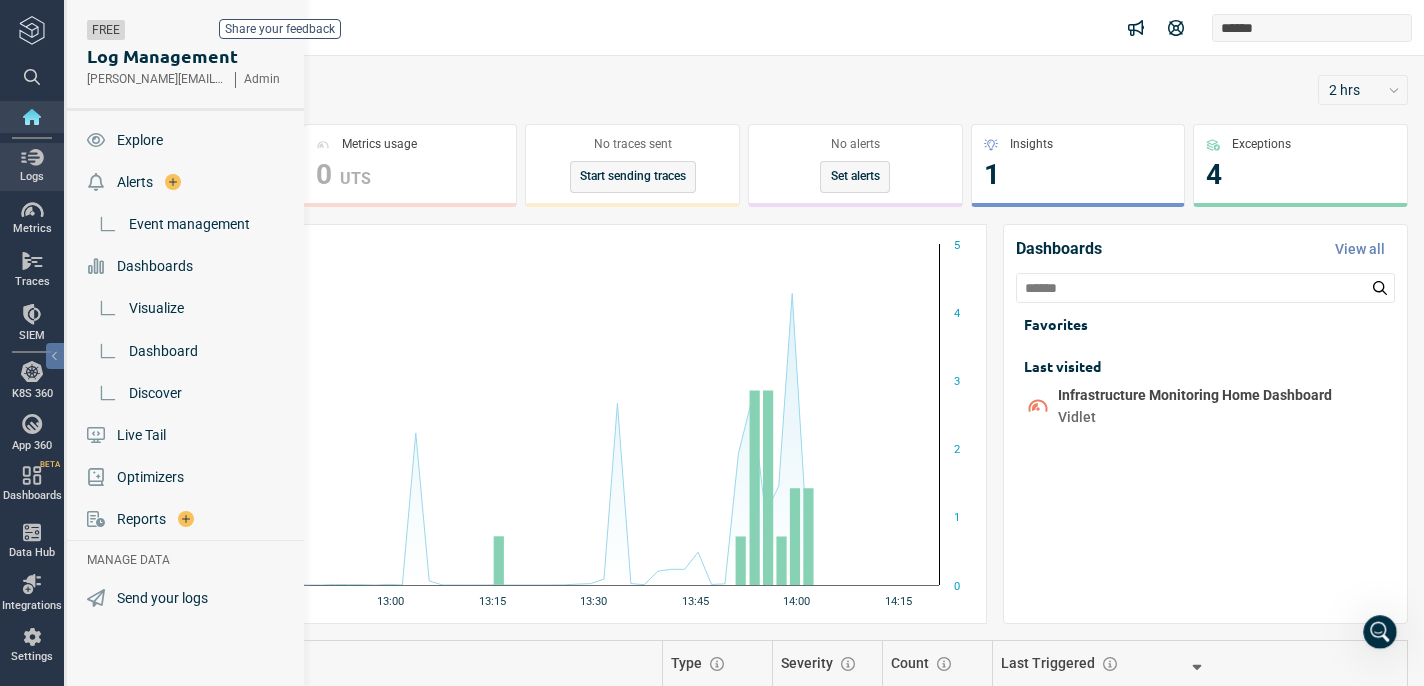 click at bounding box center [32, 157] 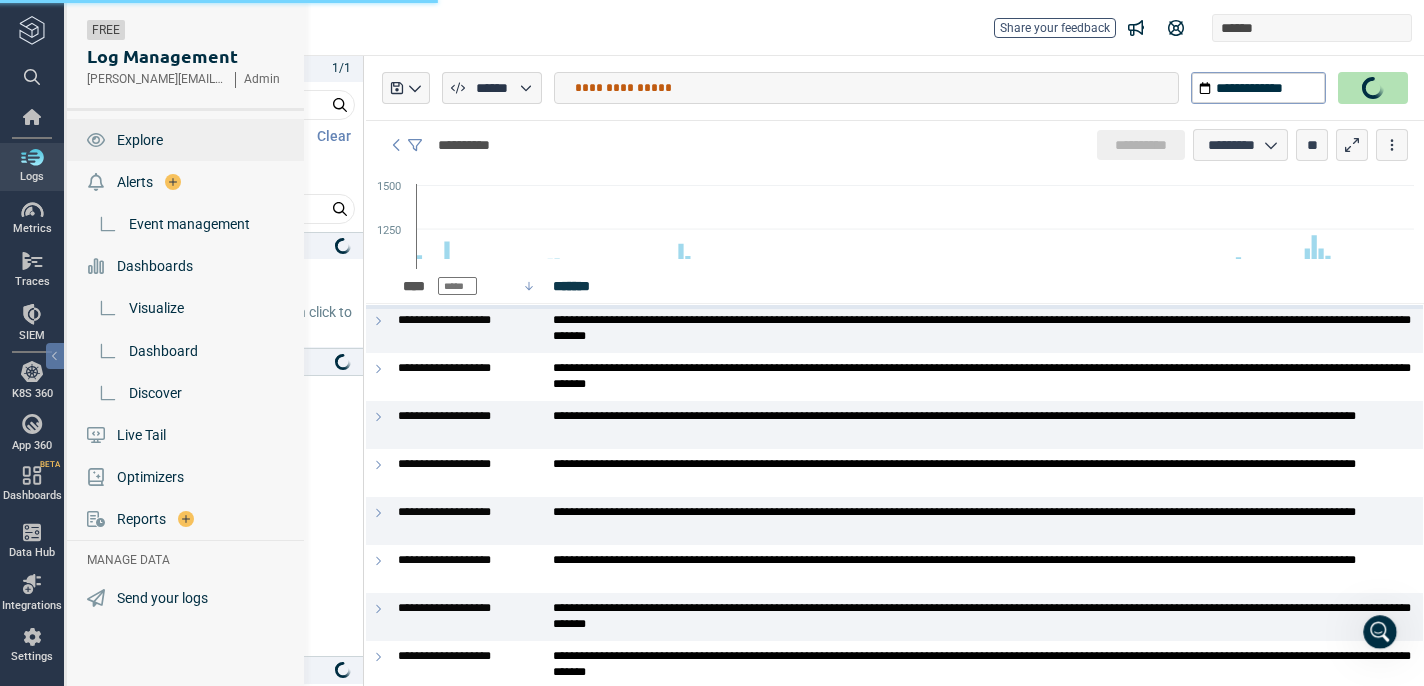 type on "*" 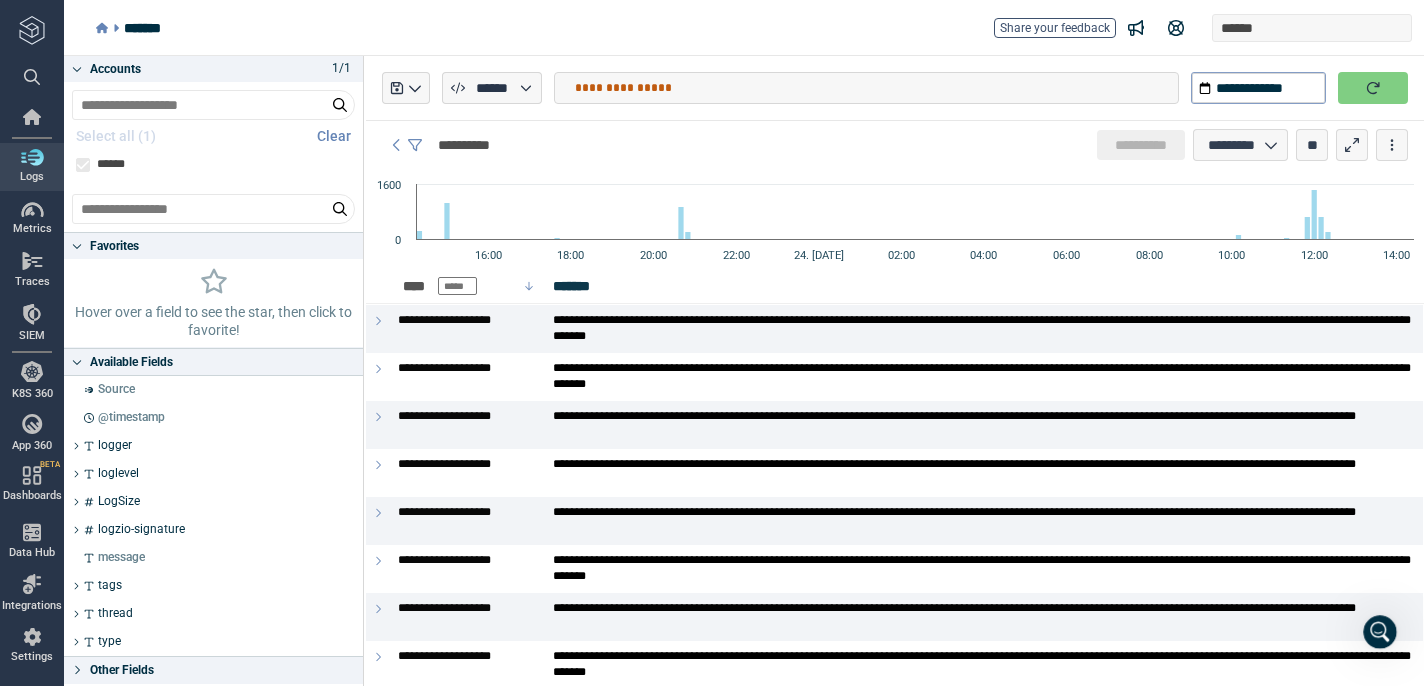 type on "**********" 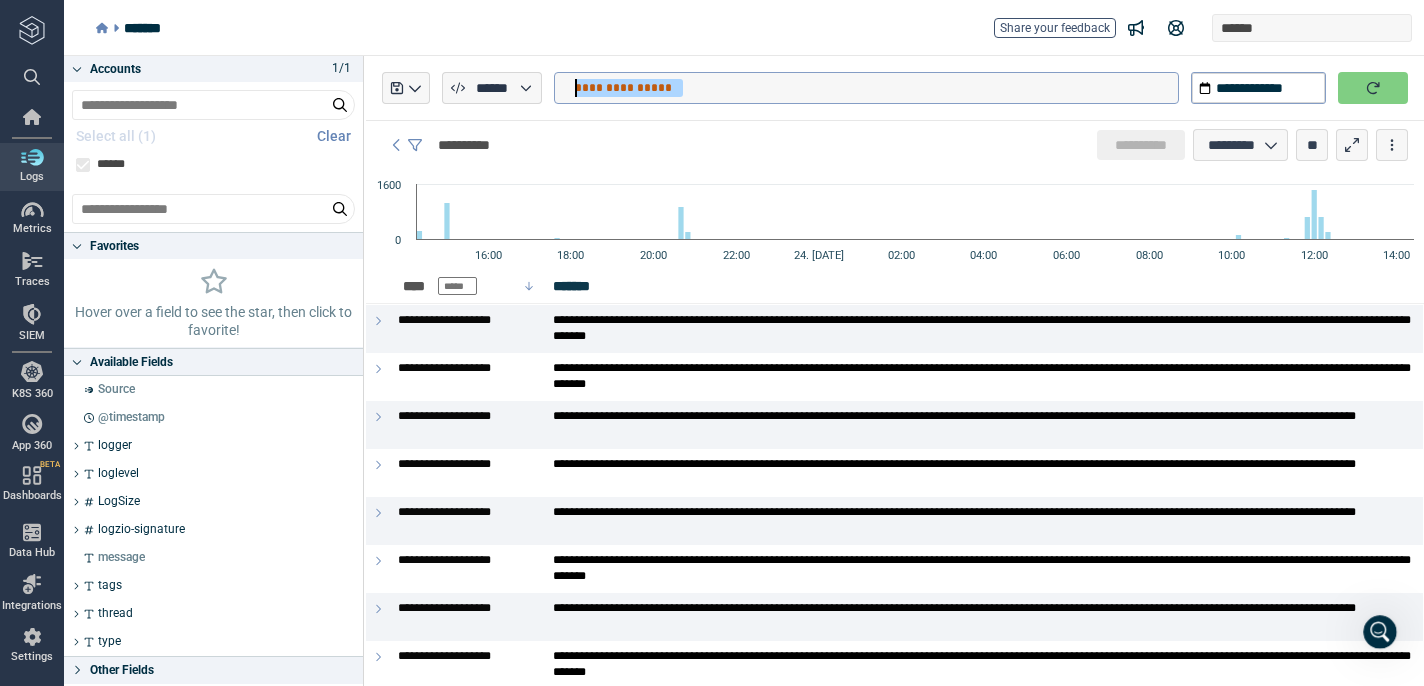 drag, startPoint x: 708, startPoint y: 85, endPoint x: 442, endPoint y: 87, distance: 266.0075 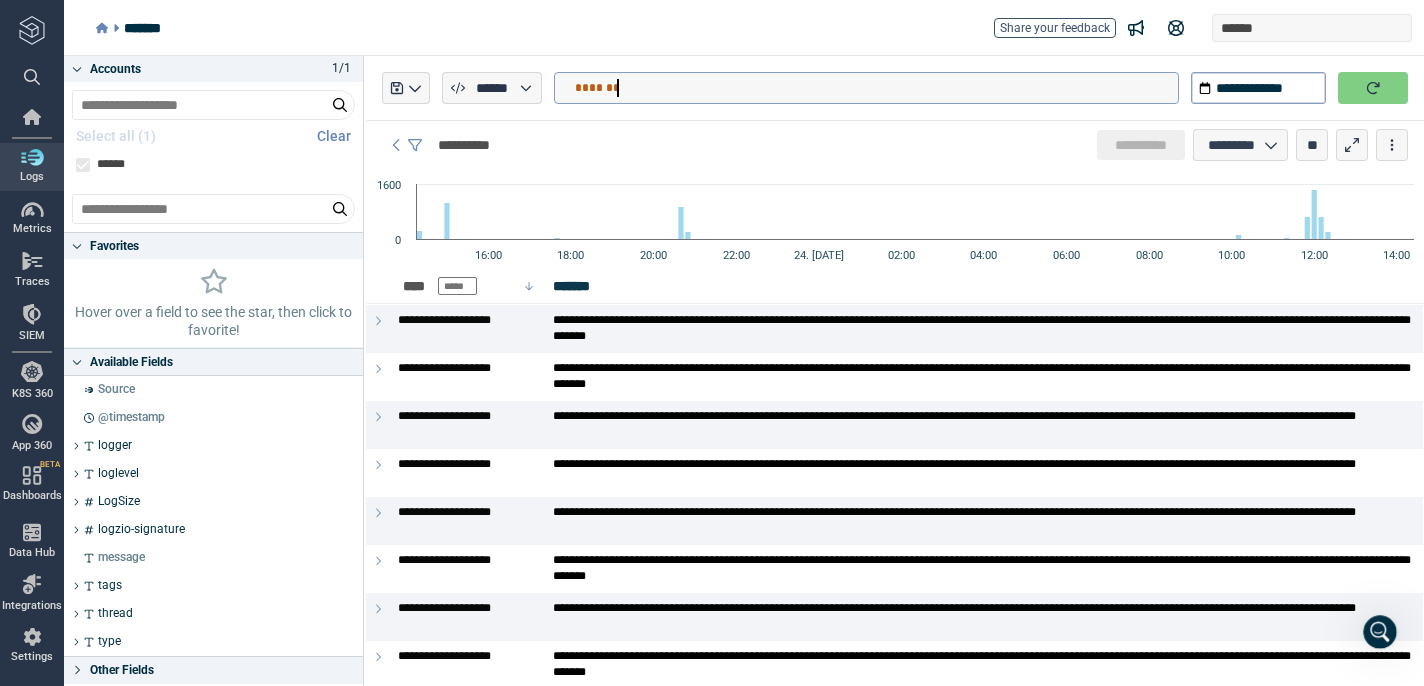 type on "********" 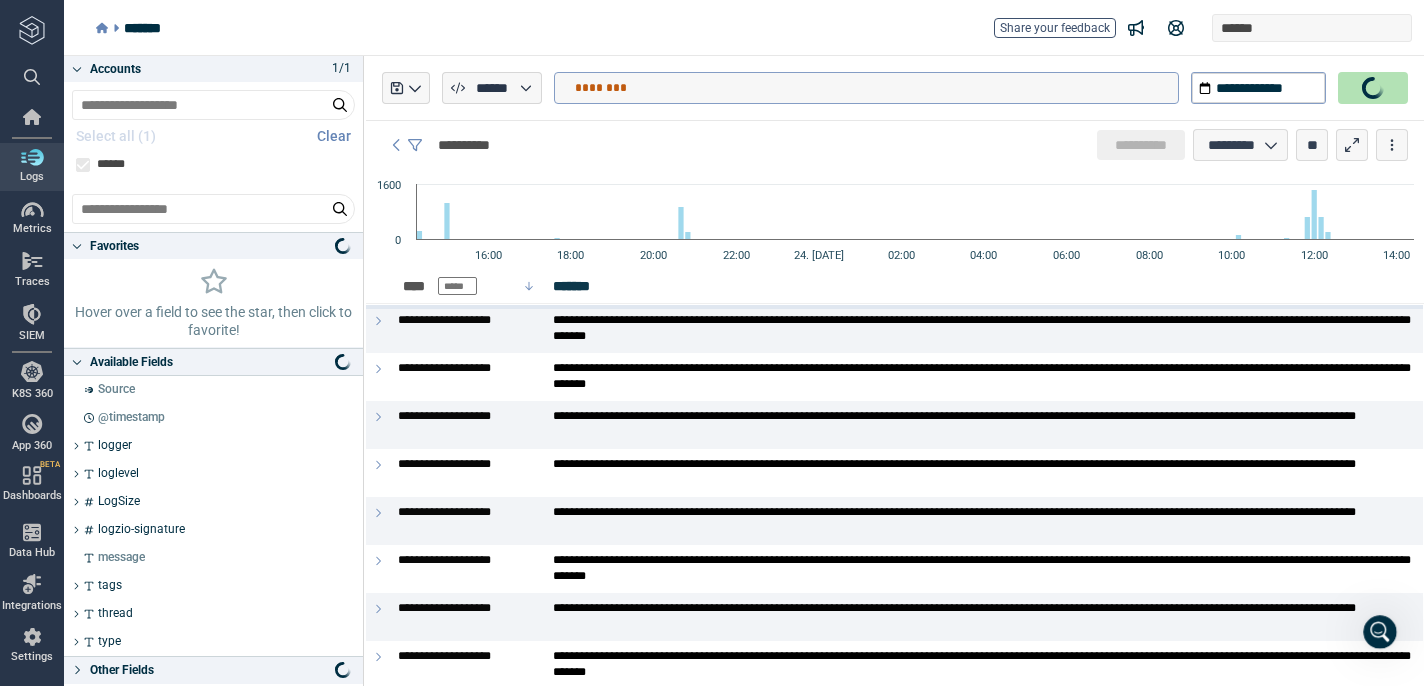 type on "*" 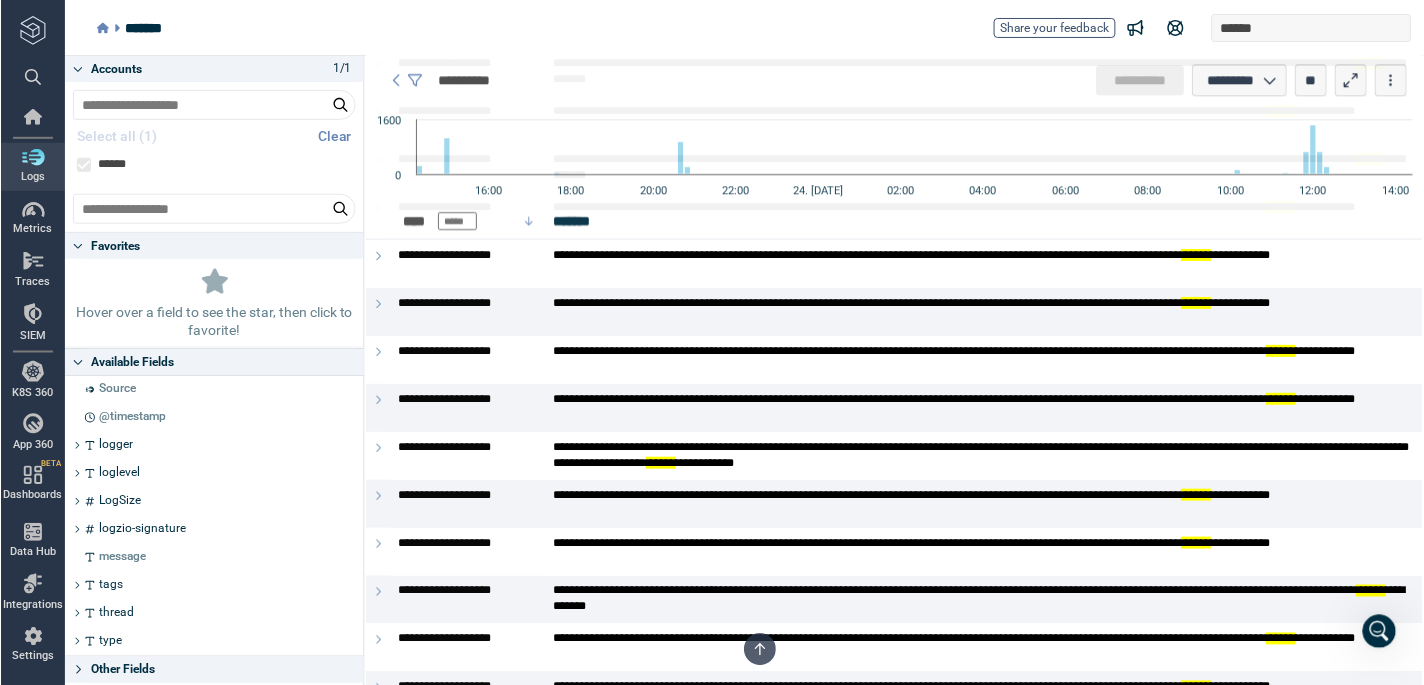 scroll, scrollTop: 0, scrollLeft: 0, axis: both 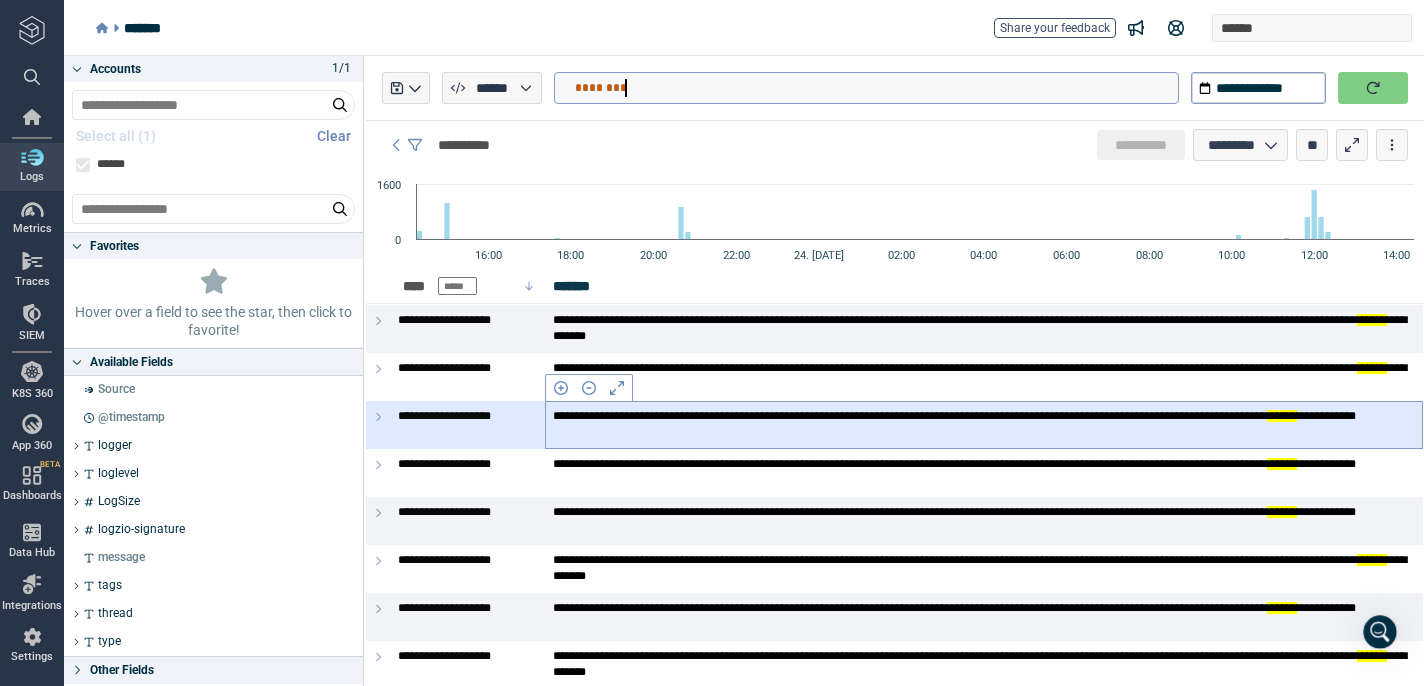 type on "*********" 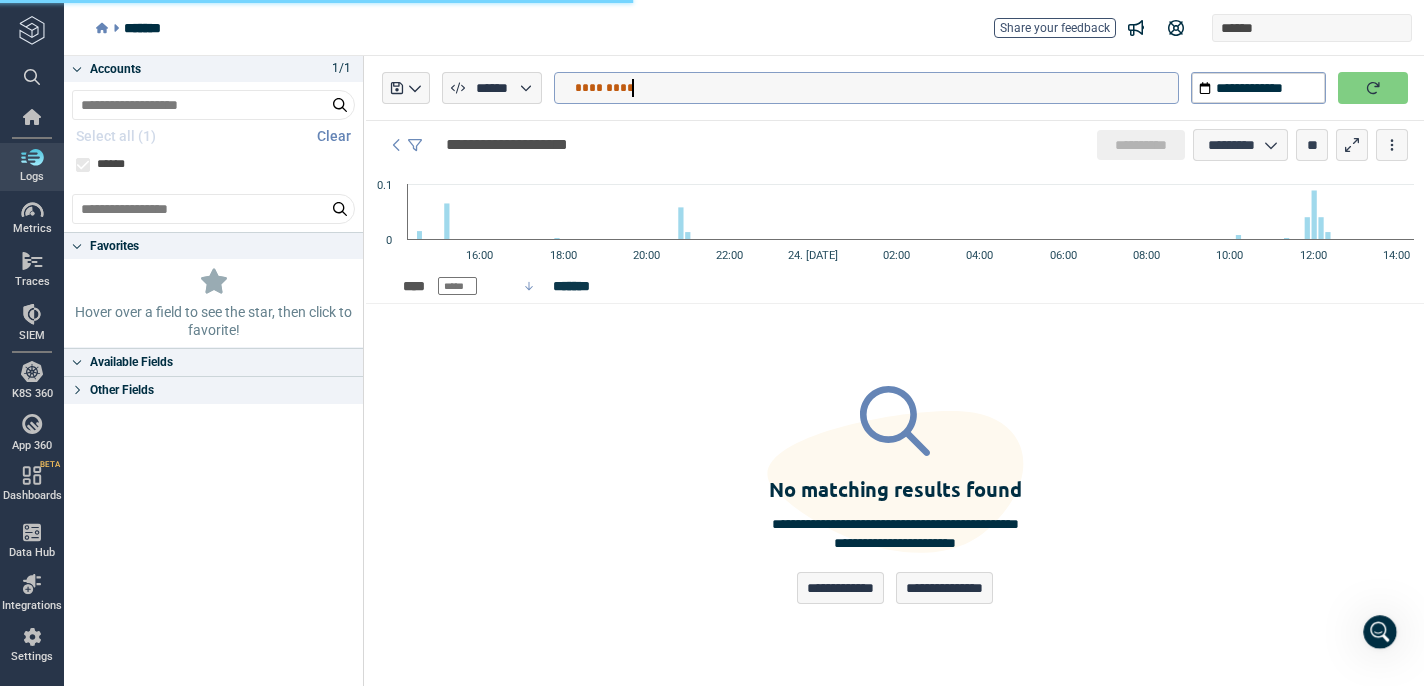 type on "*" 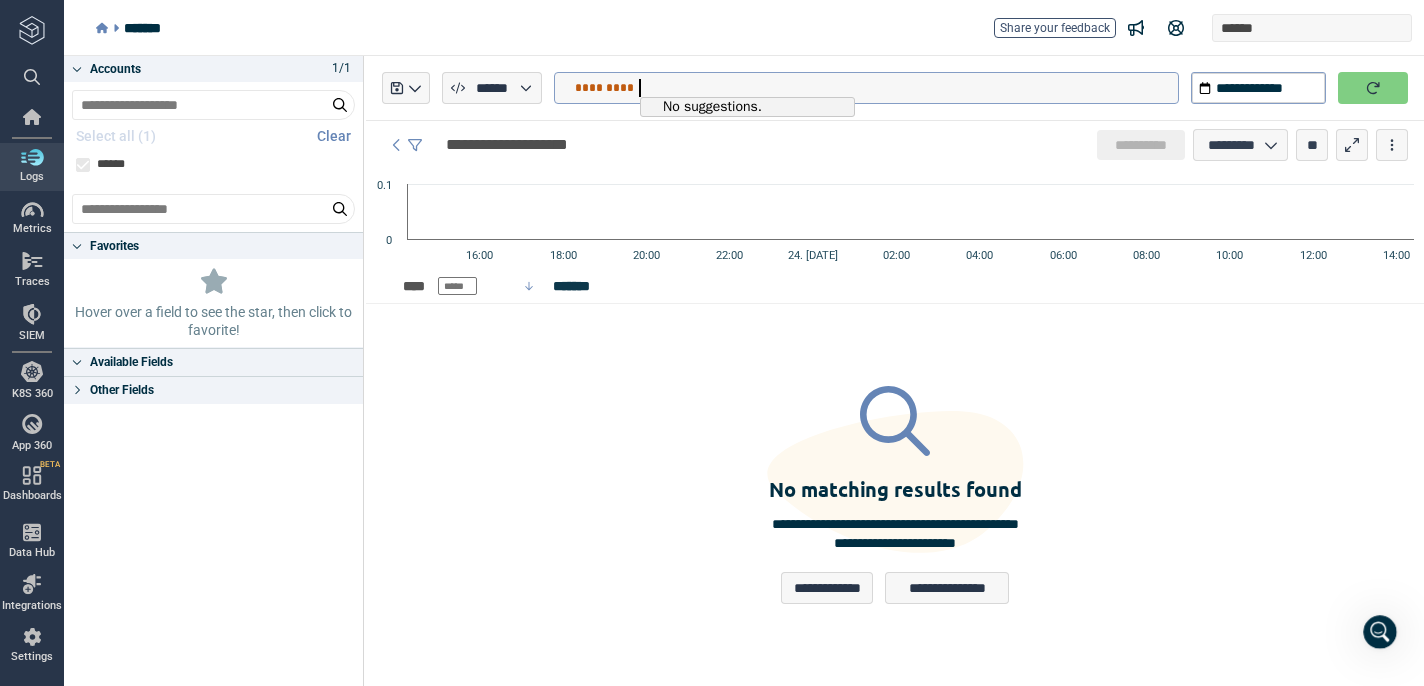 click on "*********" at bounding box center (876, 88) 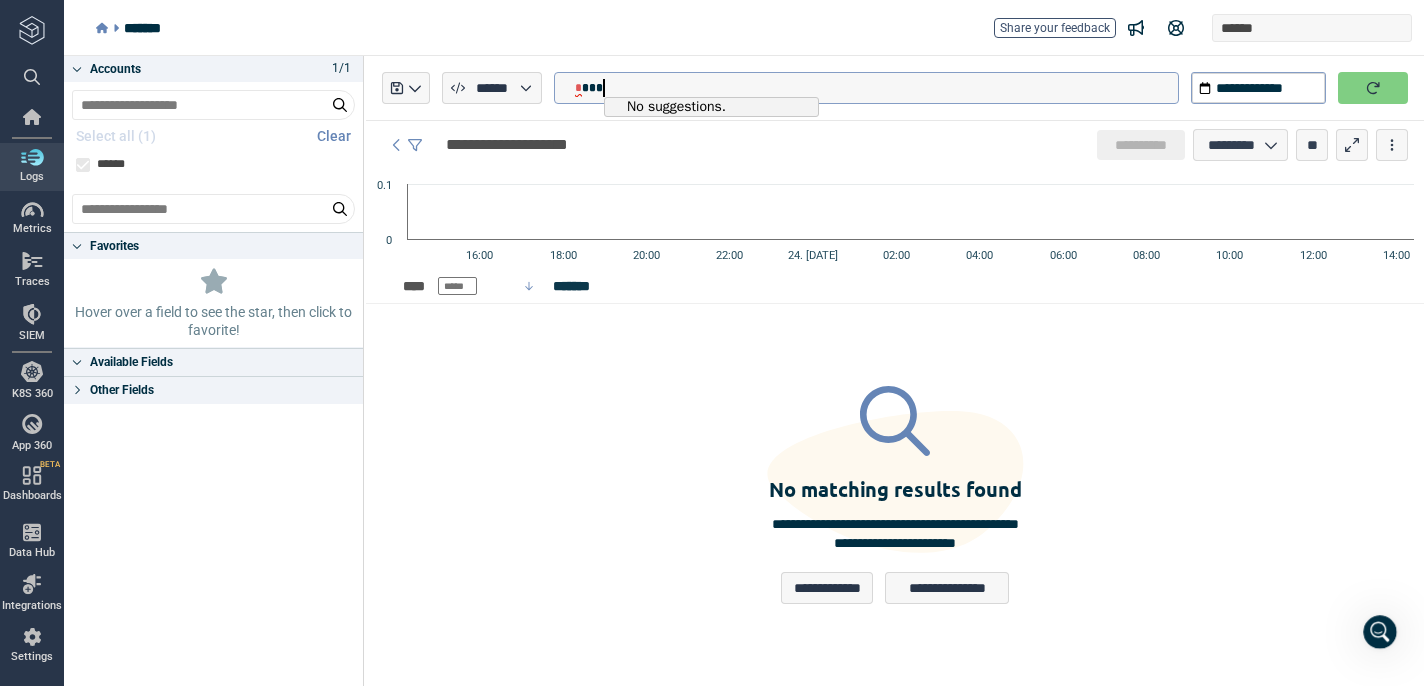 type on "*" 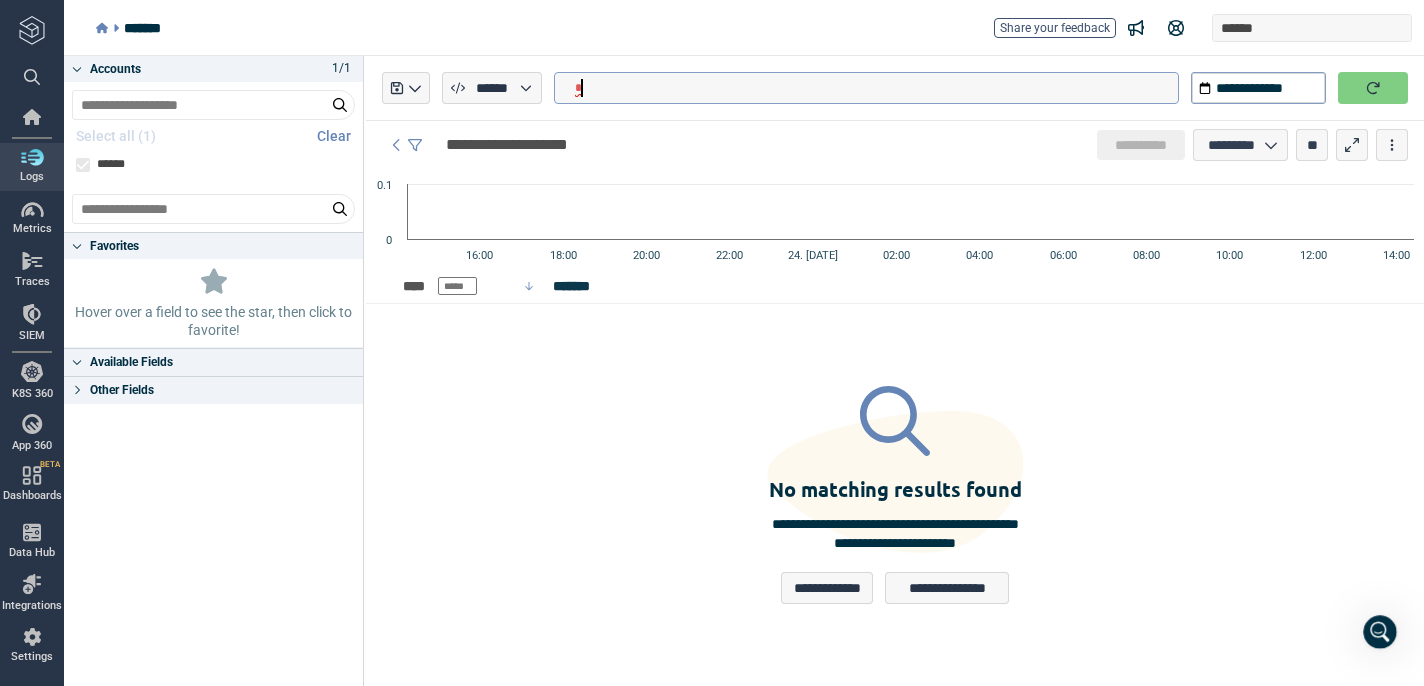 type 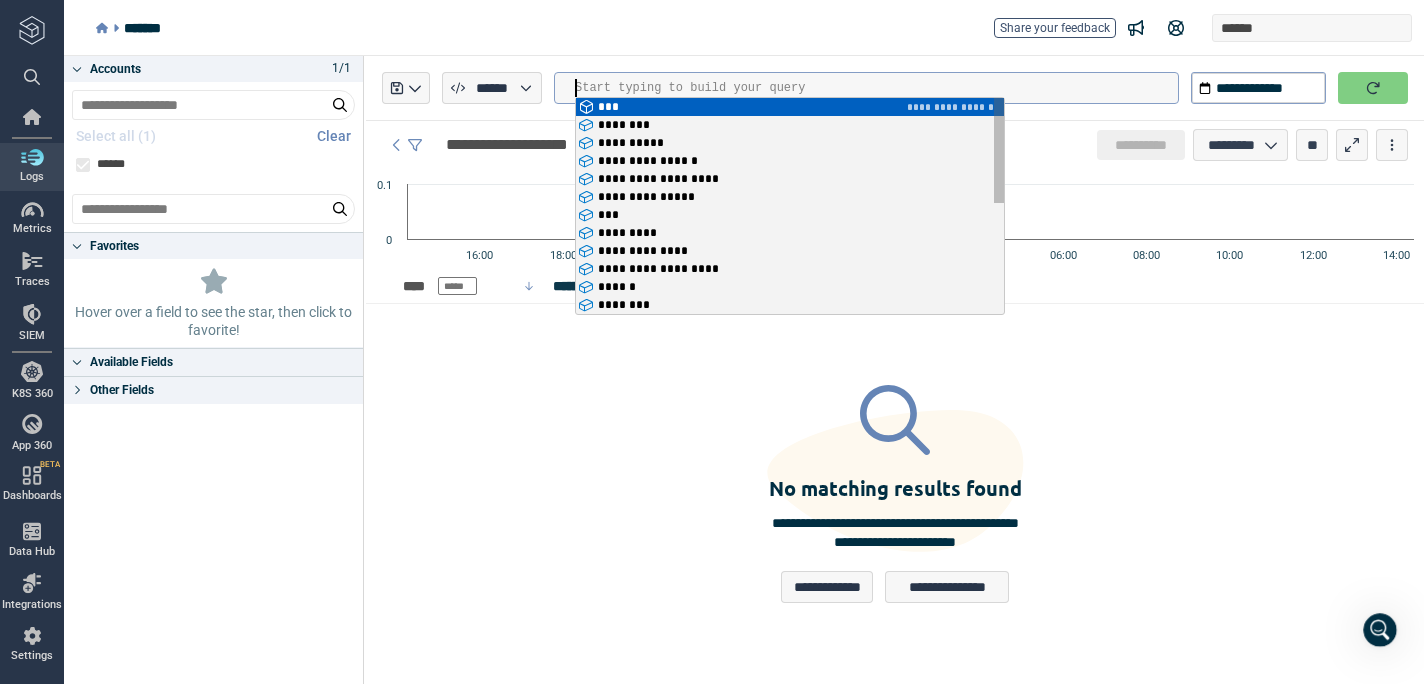 type on "*" 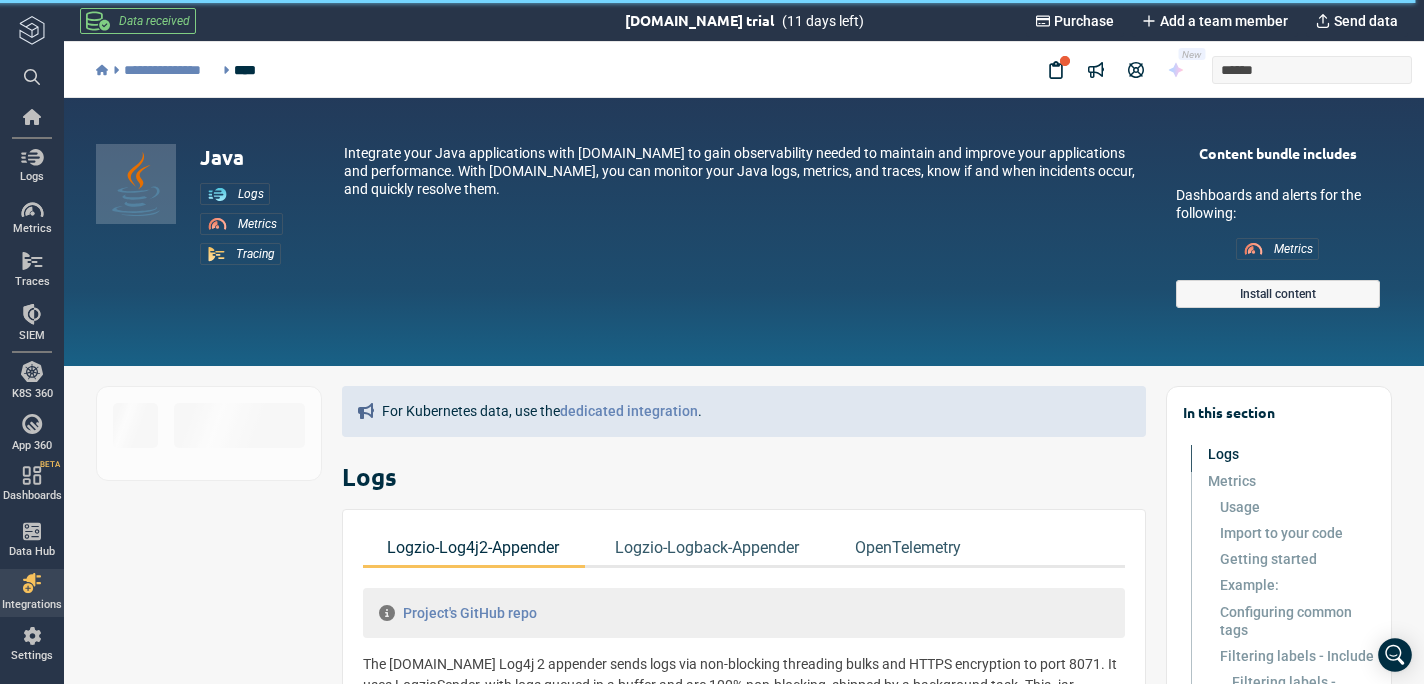 scroll, scrollTop: 0, scrollLeft: 0, axis: both 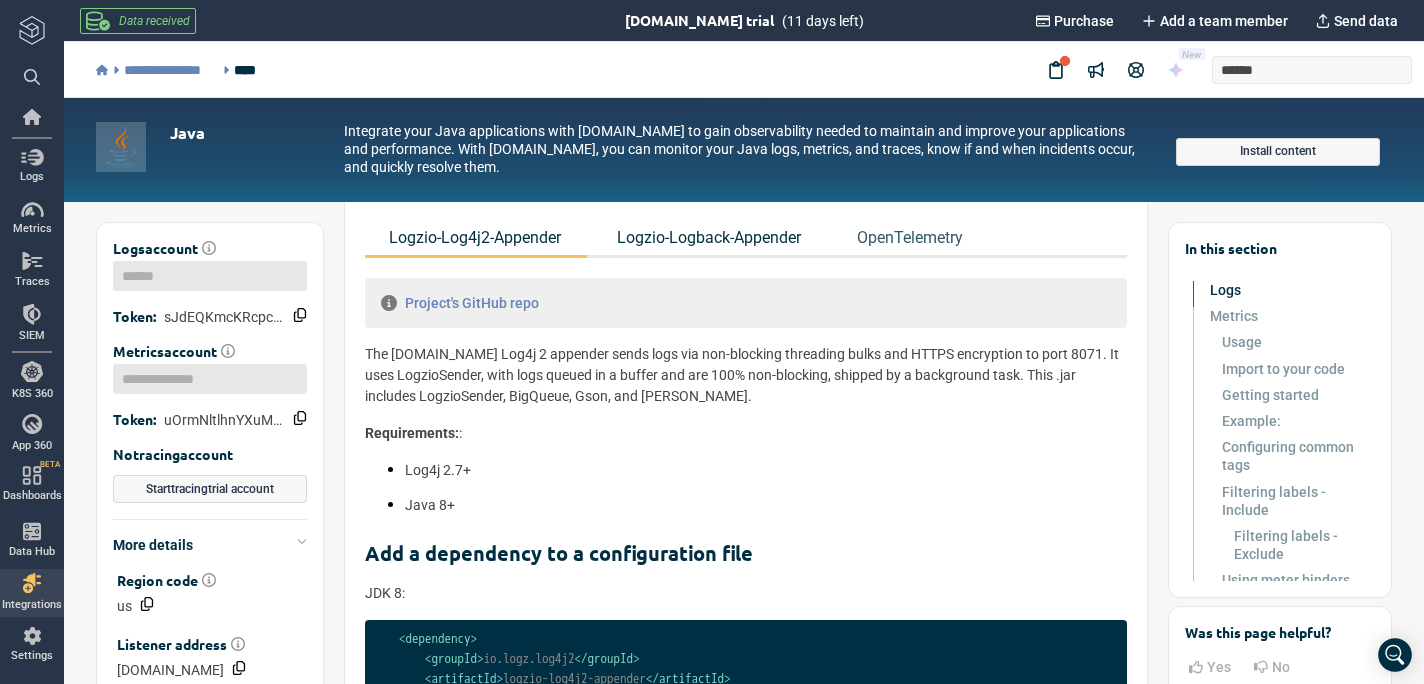 click on "Logzio-Logback-Appender" at bounding box center [709, 237] 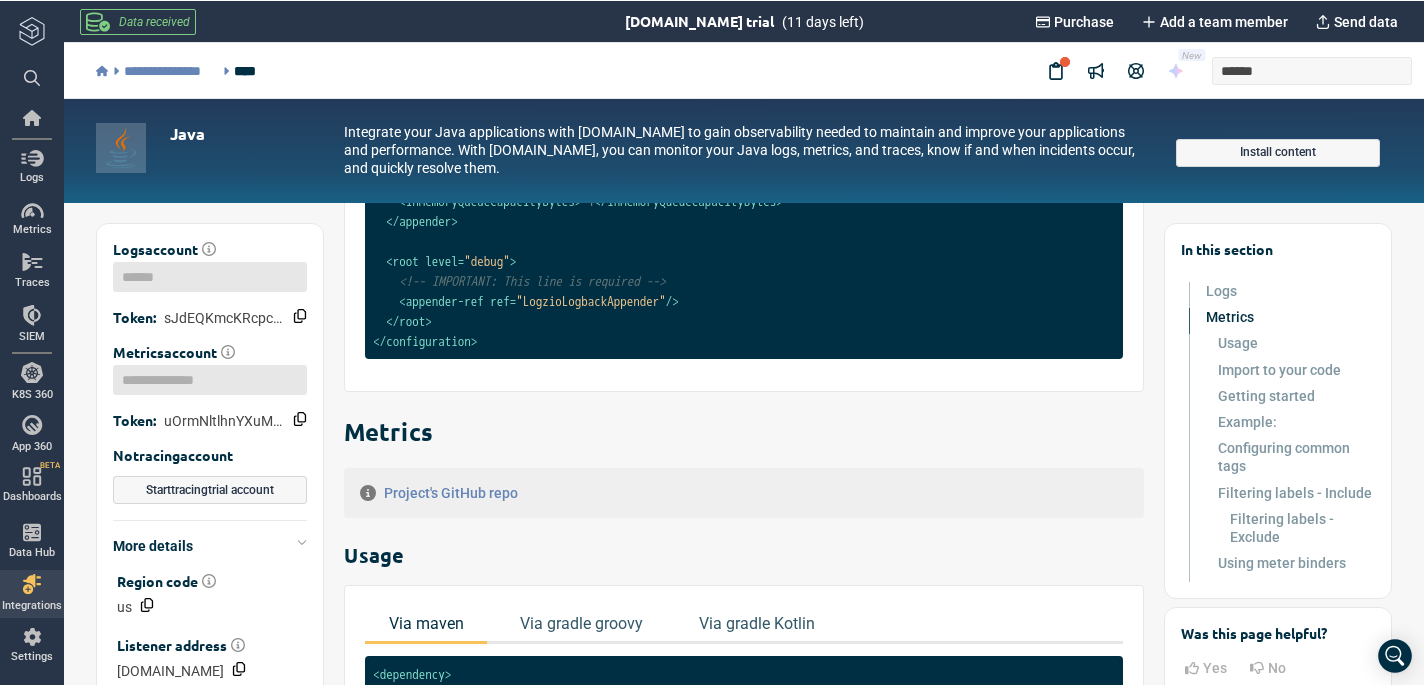 scroll, scrollTop: 4964, scrollLeft: 0, axis: vertical 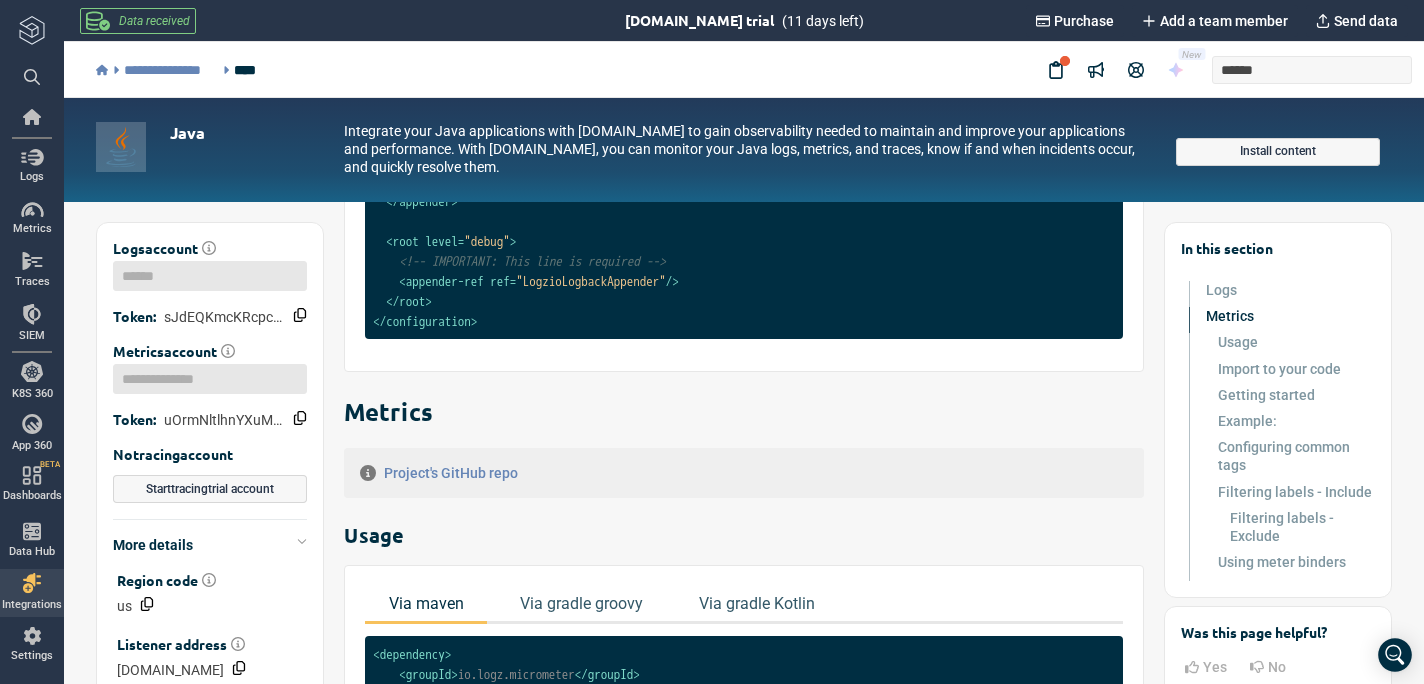 type on "*" 